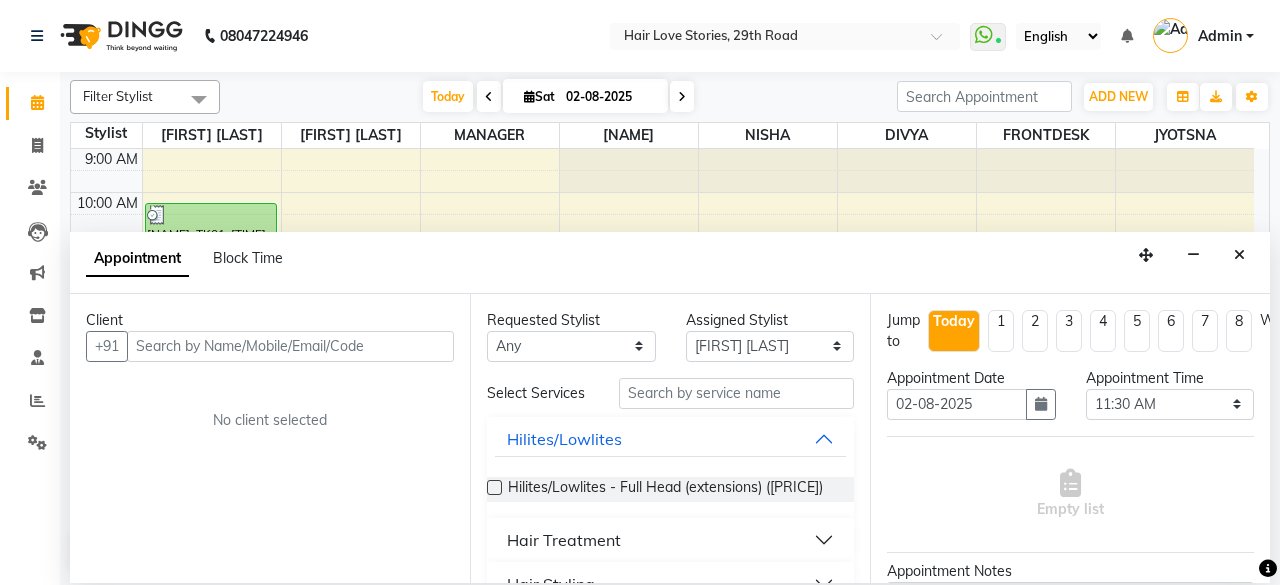 select on "19054" 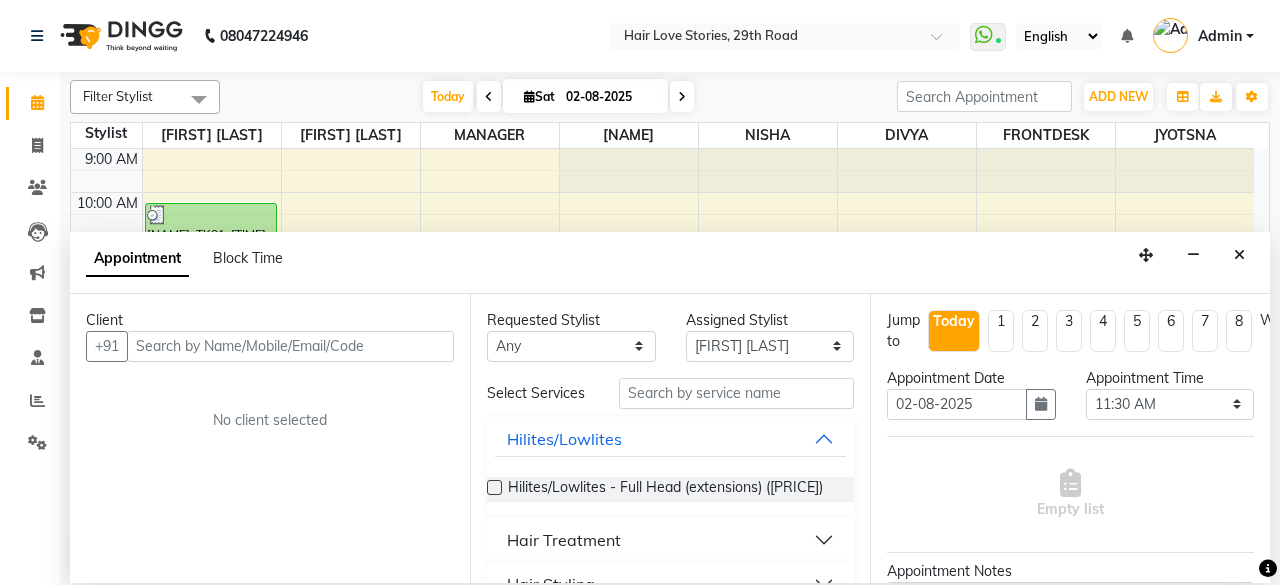 scroll, scrollTop: 0, scrollLeft: 0, axis: both 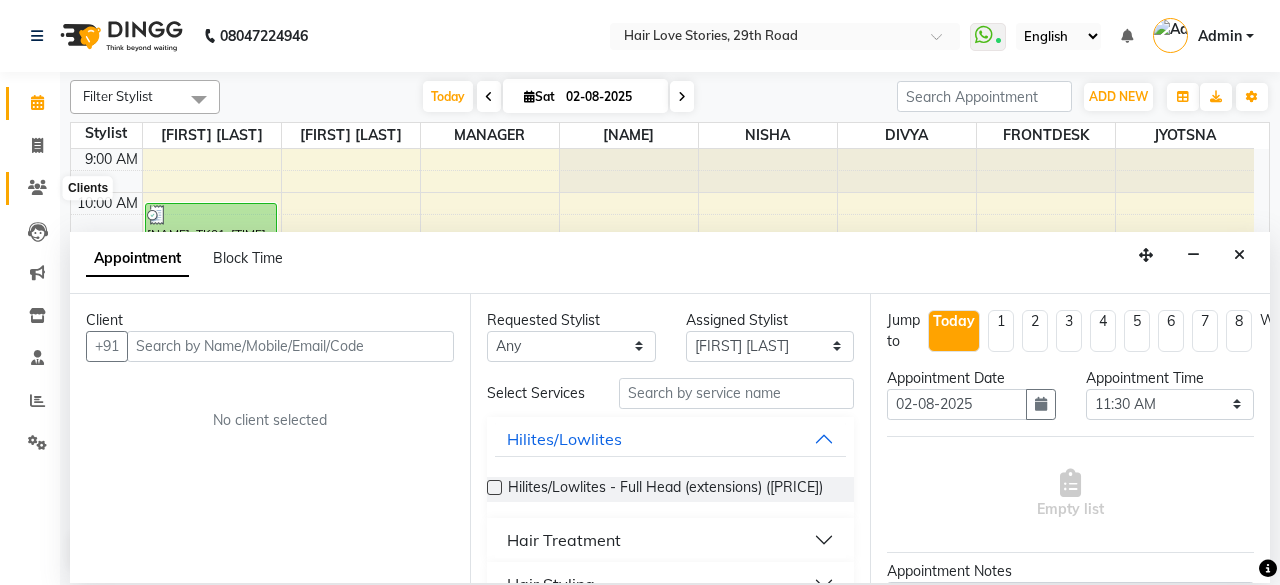 click 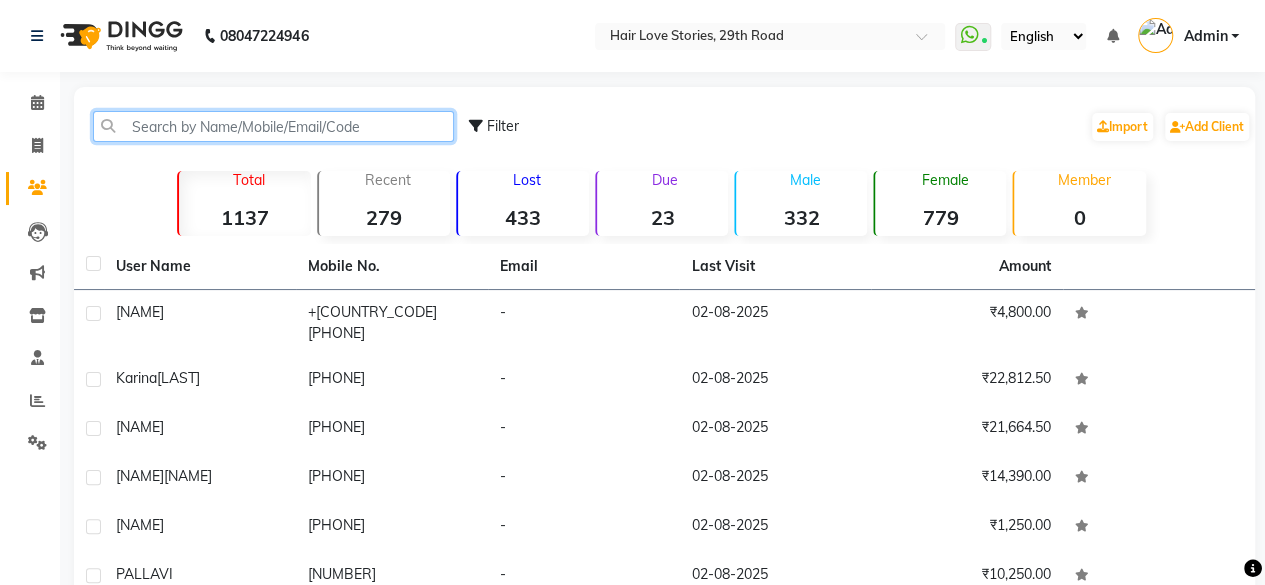 click 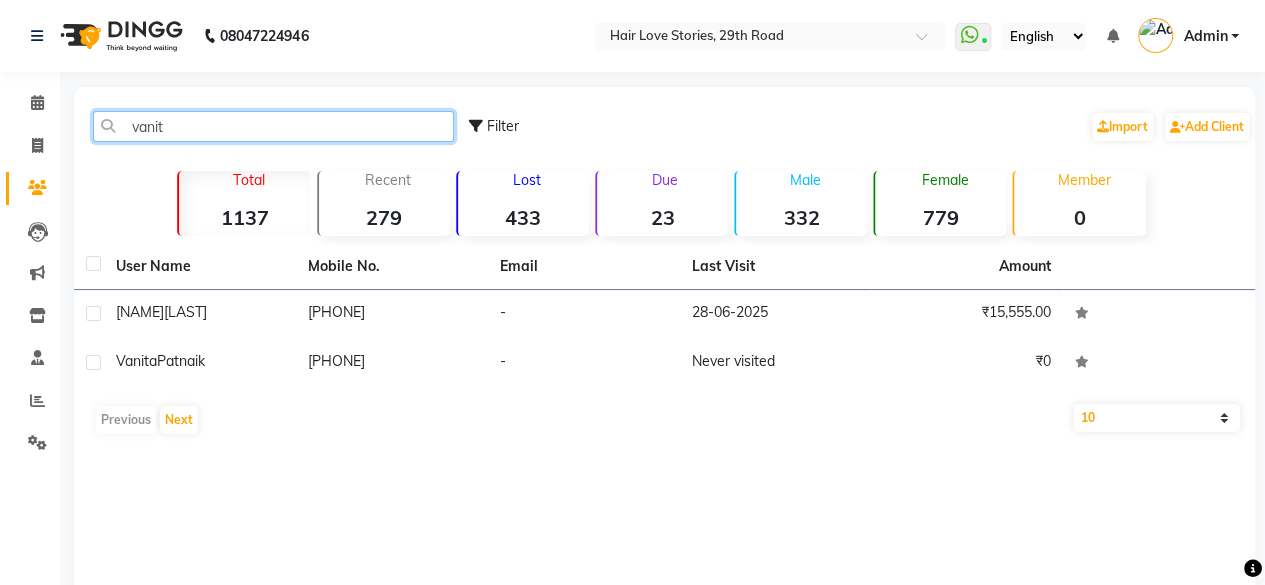 type on "vanit" 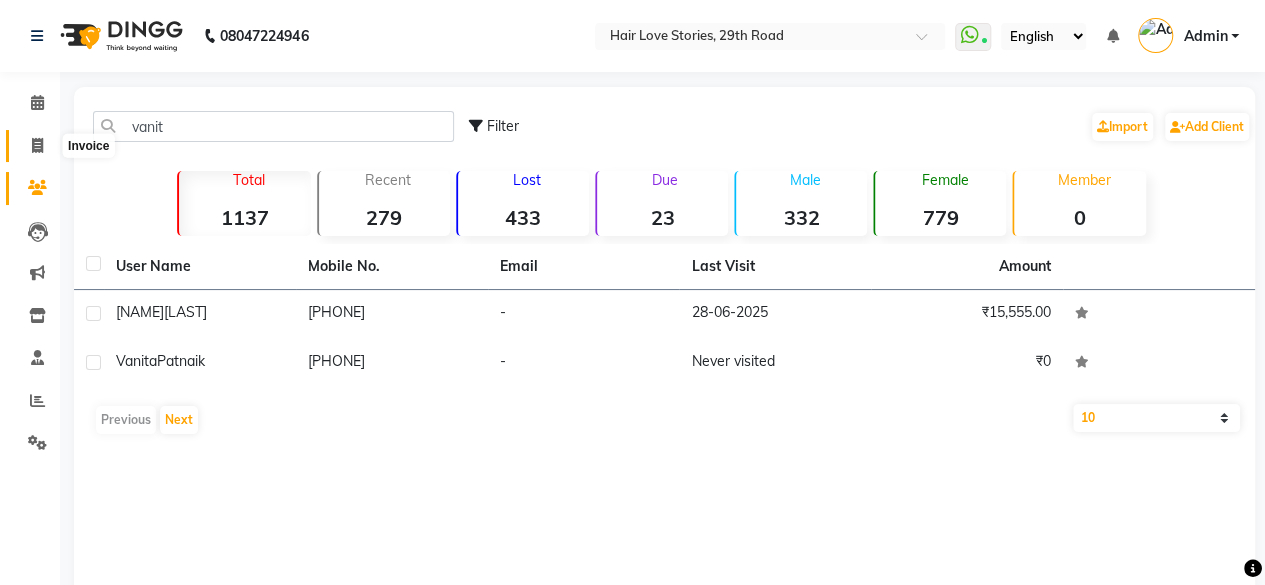 click 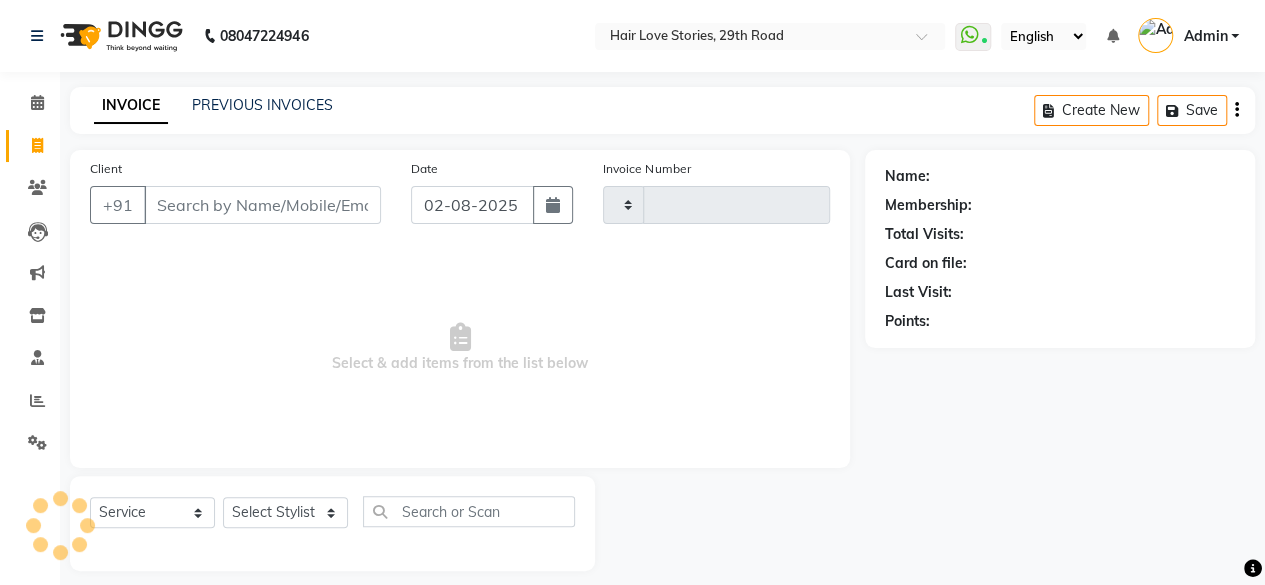 scroll, scrollTop: 15, scrollLeft: 0, axis: vertical 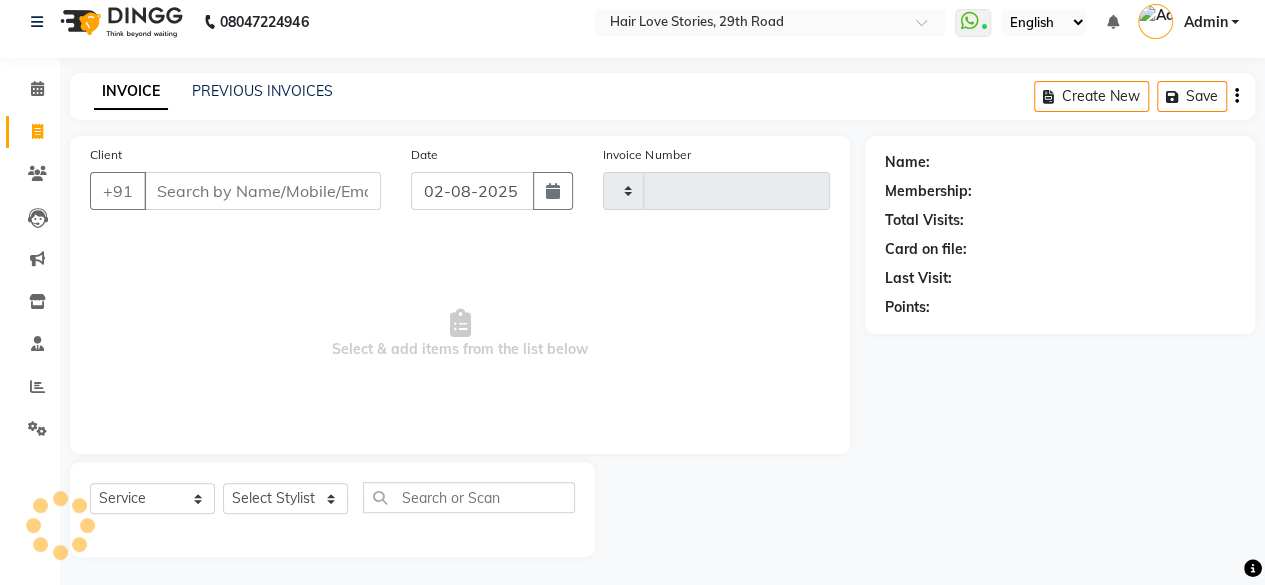 type on "1034" 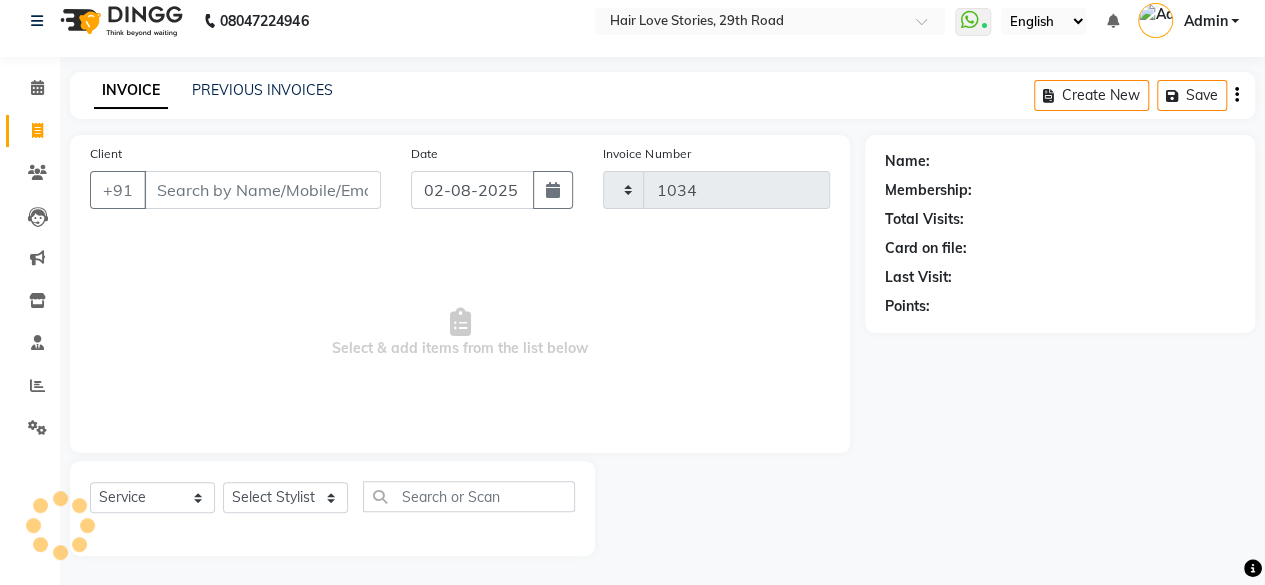 select on "3886" 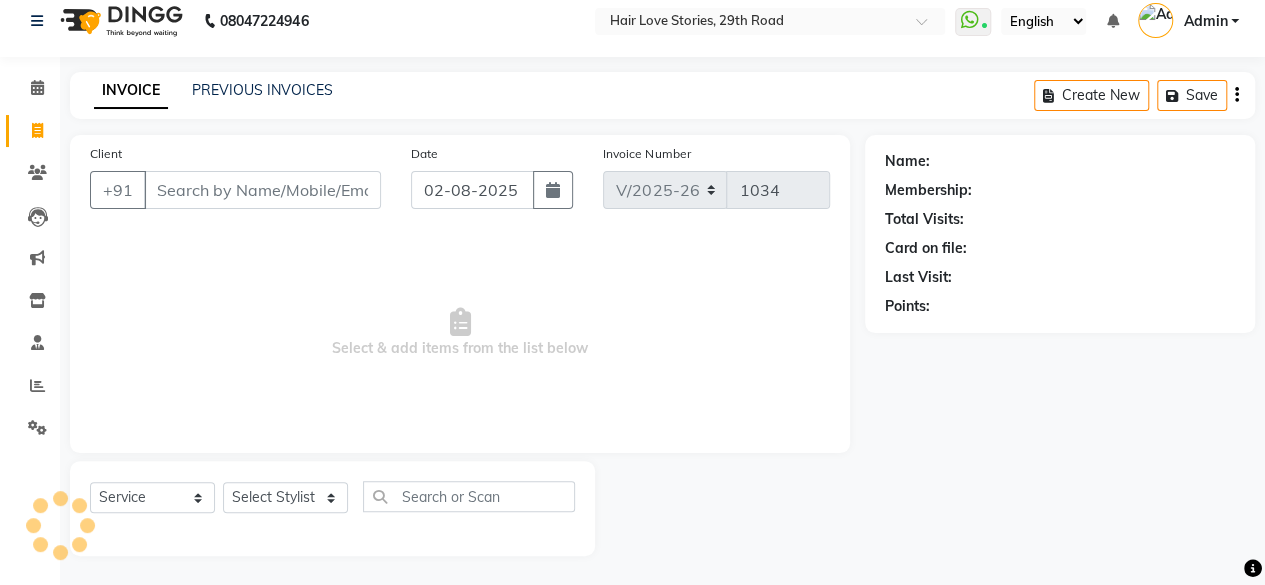 click on "Client" at bounding box center (262, 190) 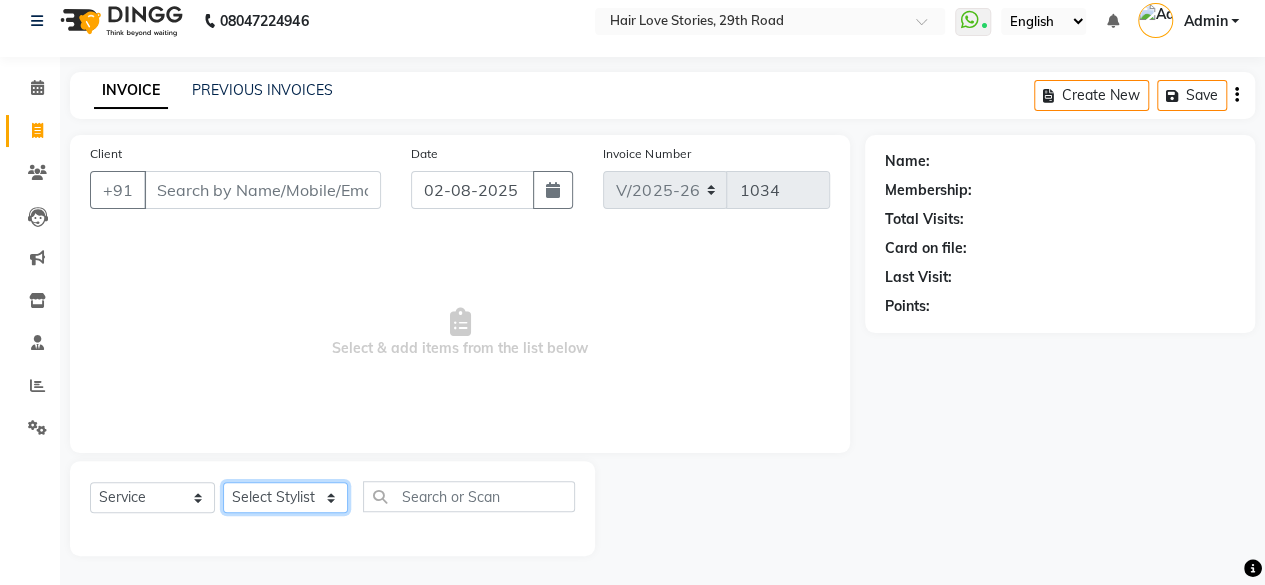 click on "Select Stylist [FIRST] [LAST] [NAME] [NAME] [NAME] [NAME] [FIRST] [LAST] [FIRST] [LAST]" 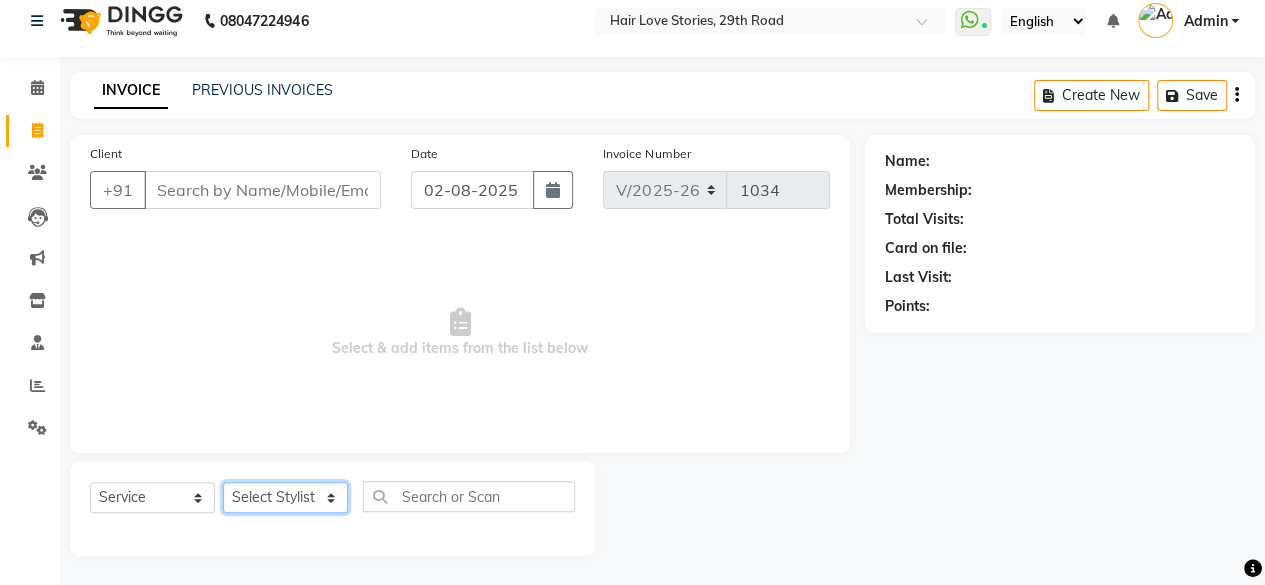 select on "19891" 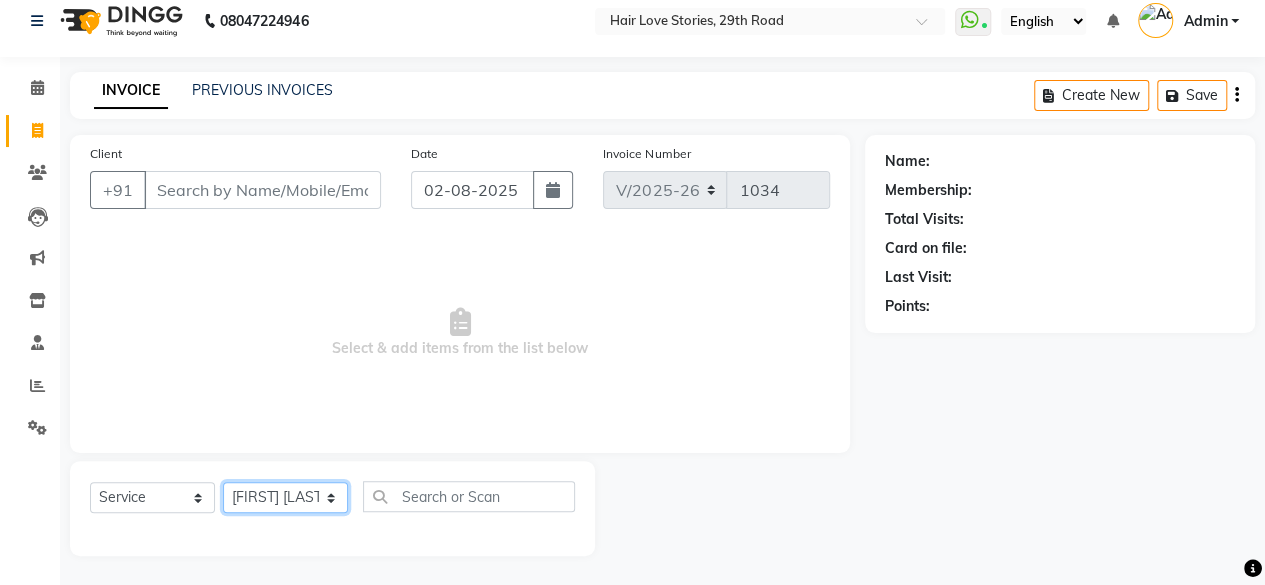 click on "Select Stylist [FIRST] [LAST] [NAME] [NAME] [NAME] [NAME] [FIRST] [LAST] [FIRST] [LAST]" 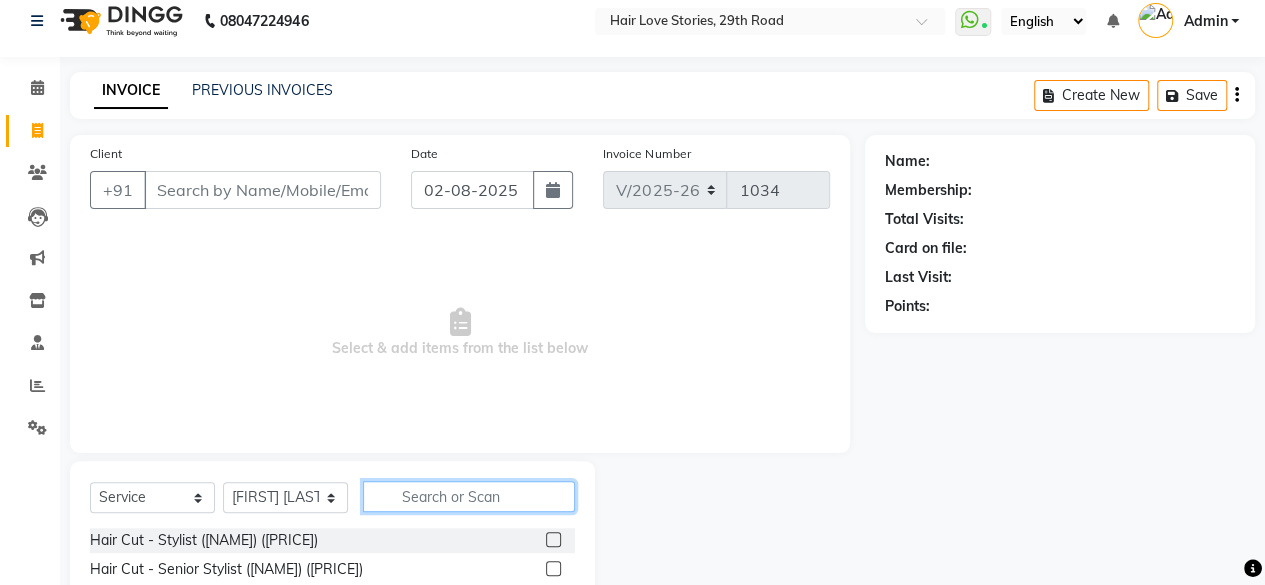 click 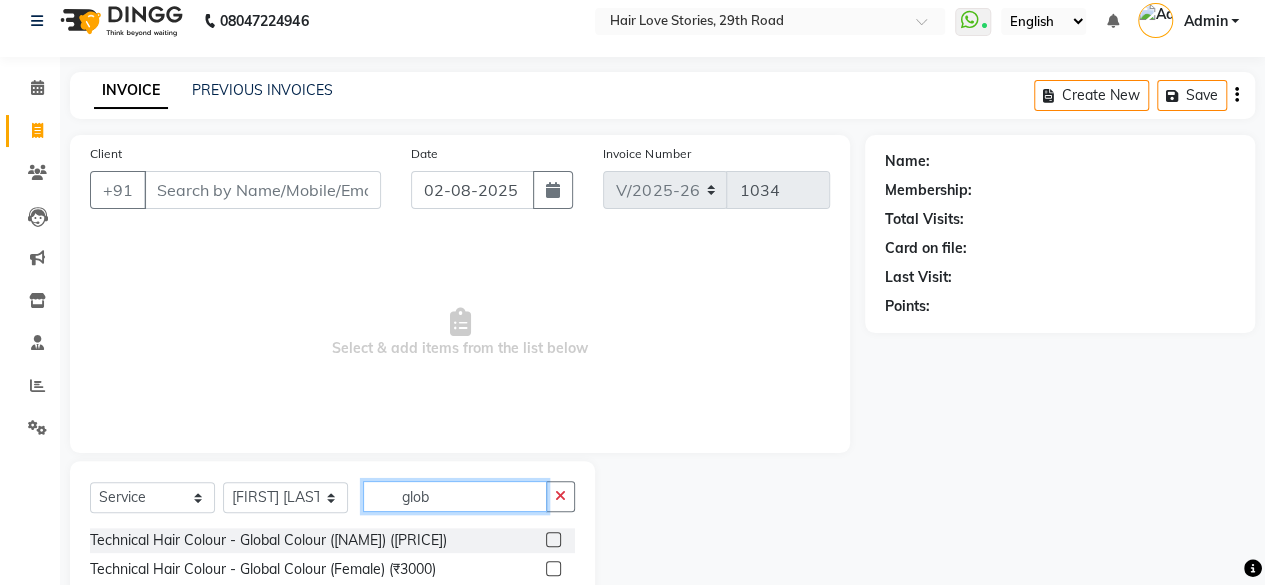 type on "glob" 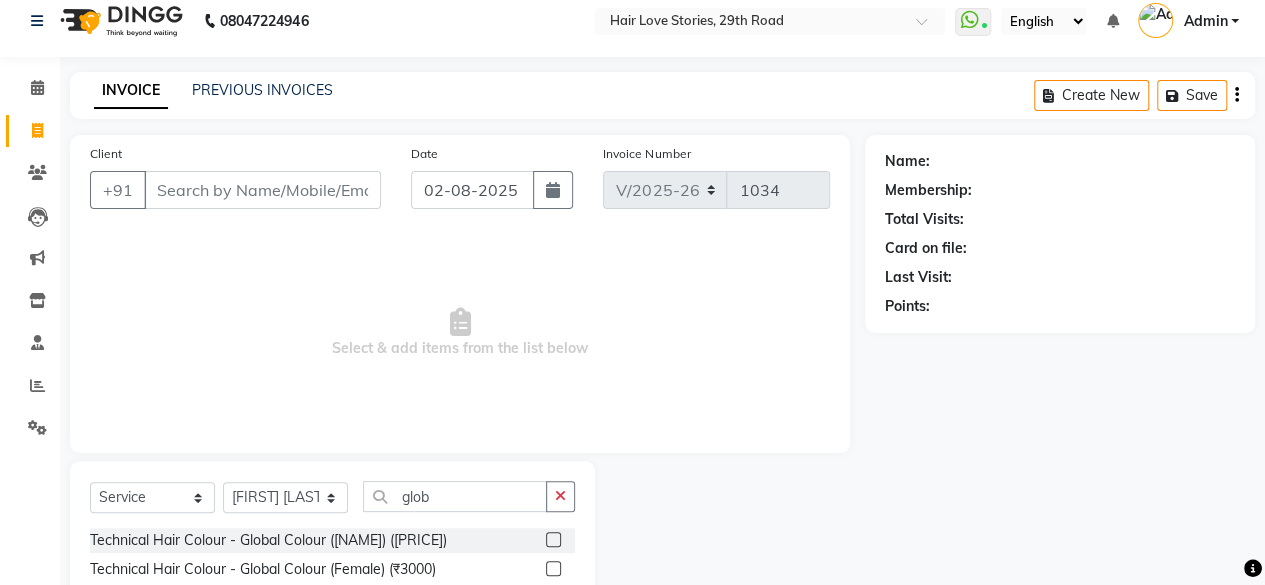 click 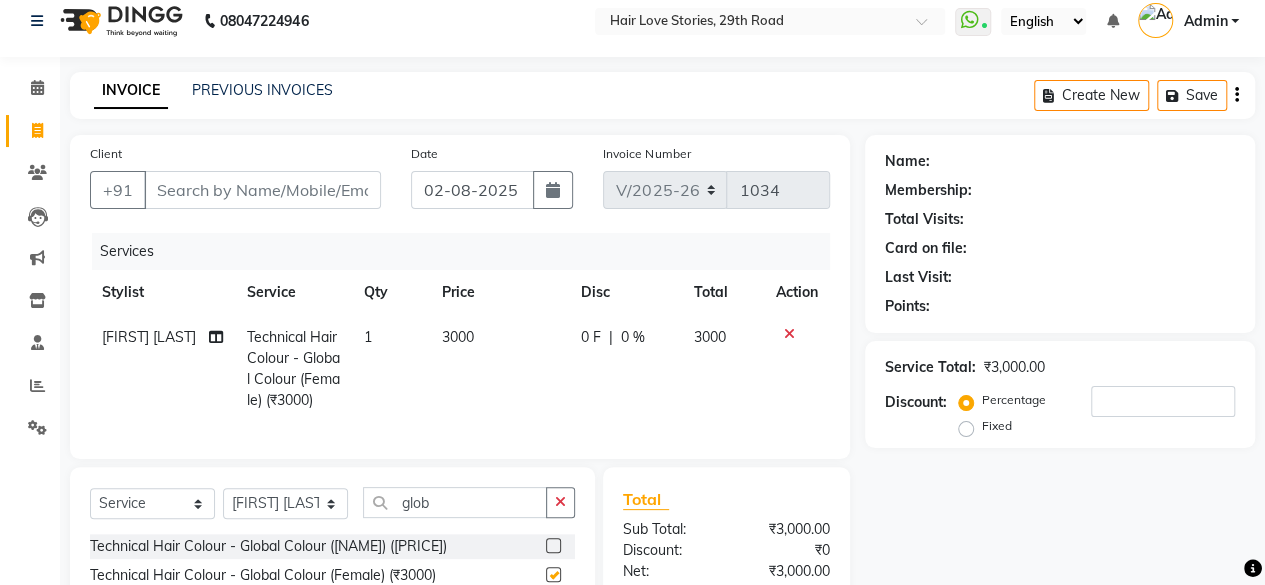 checkbox on "false" 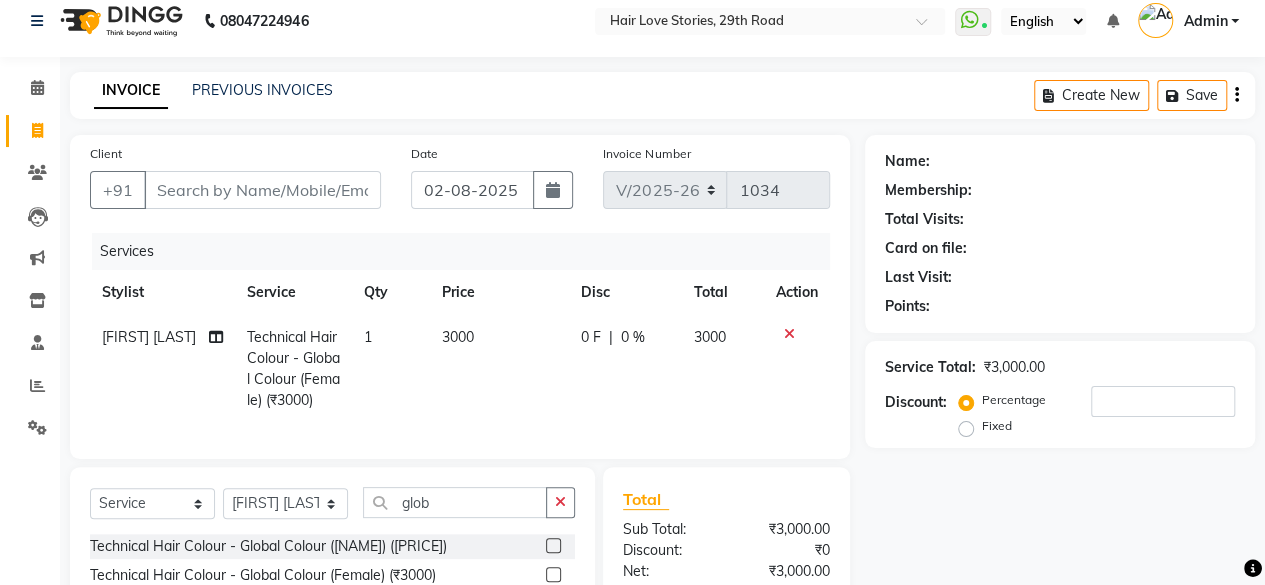 click on "3000" 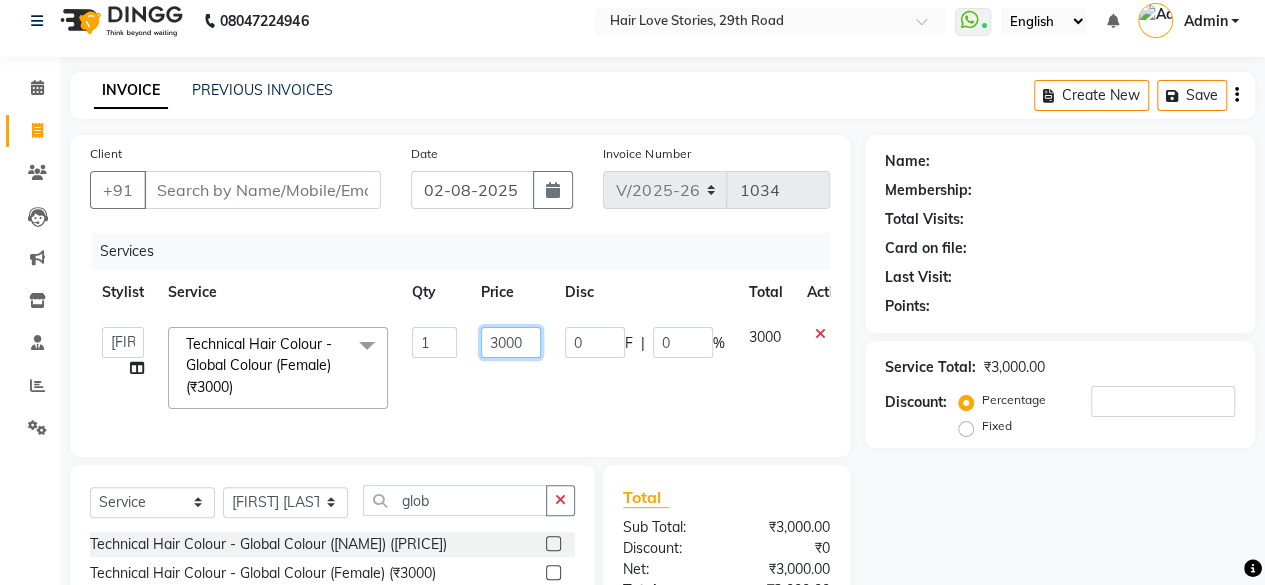 click on "3000" 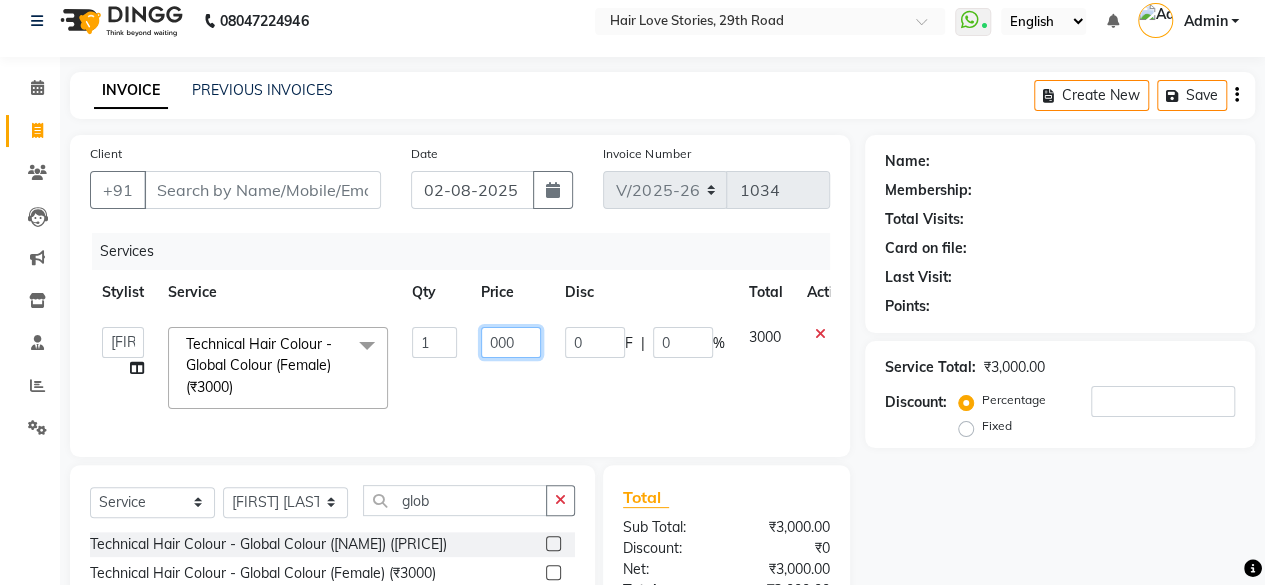 type on "6000" 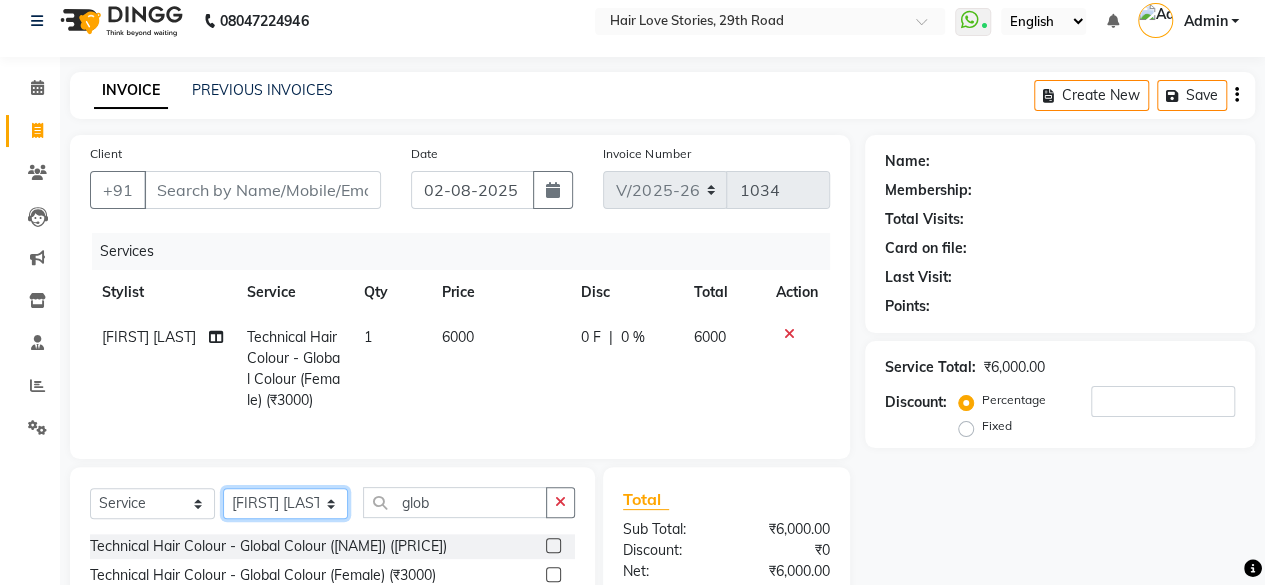 click on "Select Stylist [FIRST] [LAST] [NAME] [NAME] [NAME] [NAME] [FIRST] [LAST] [FIRST] [LAST]" 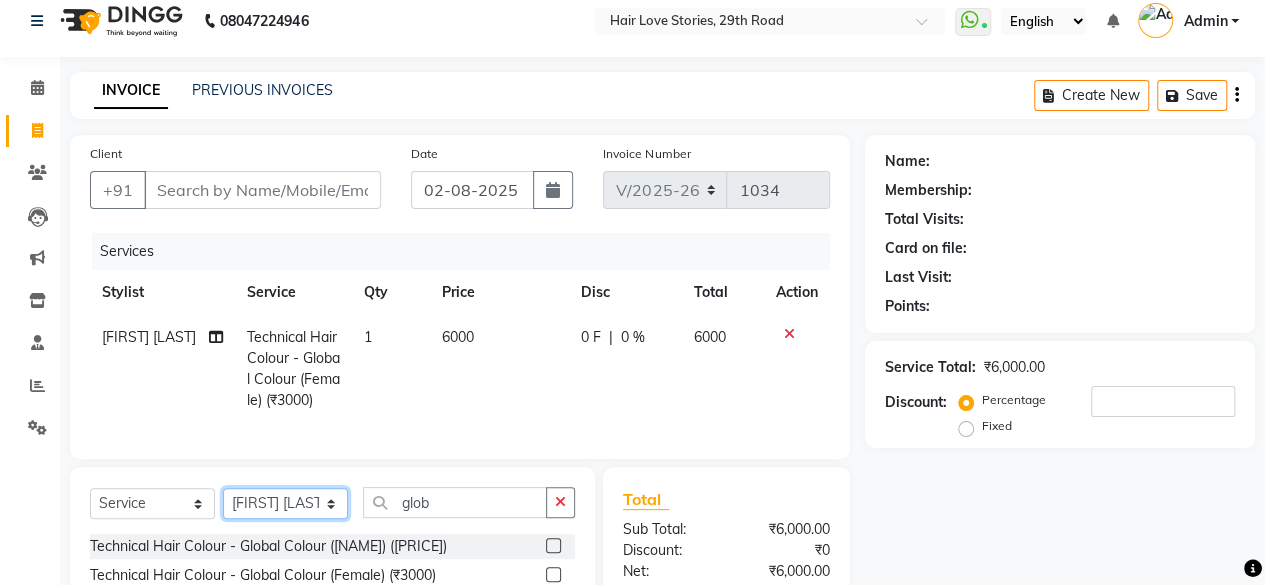 select on "19053" 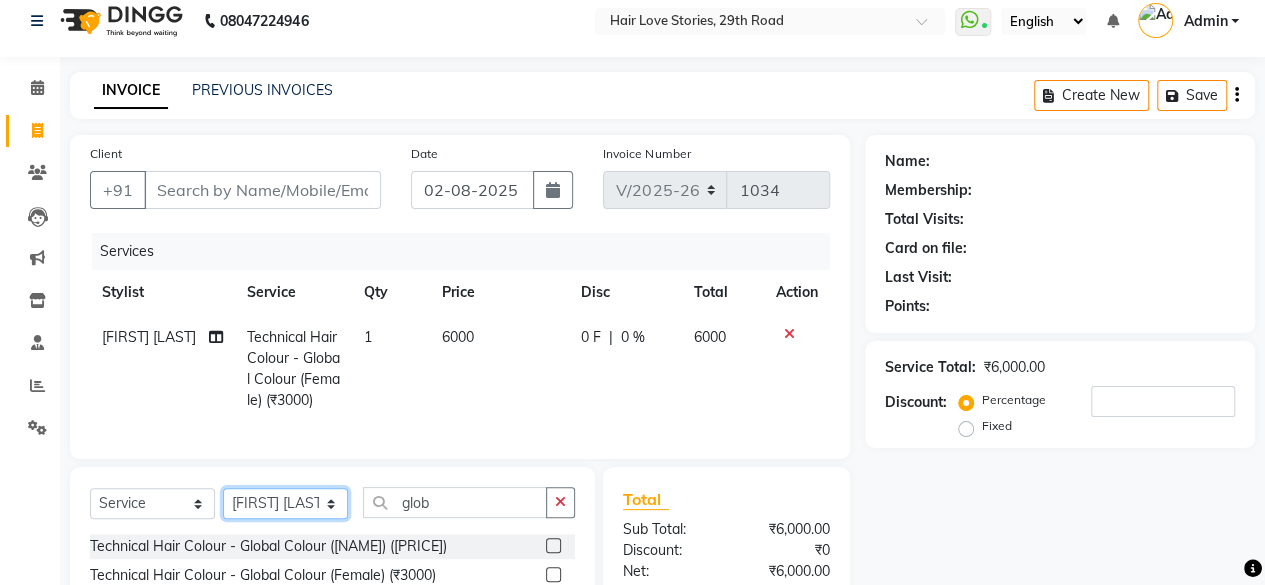 click on "Select Stylist [FIRST] [LAST] [NAME] [NAME] [NAME] [NAME] [FIRST] [LAST] [FIRST] [LAST]" 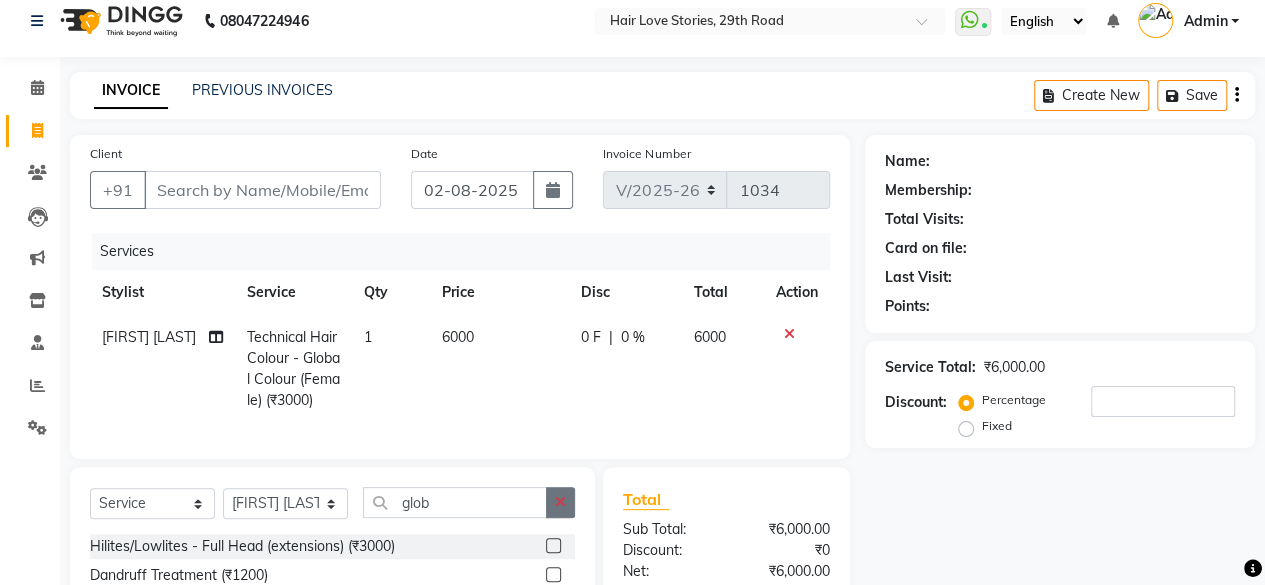click 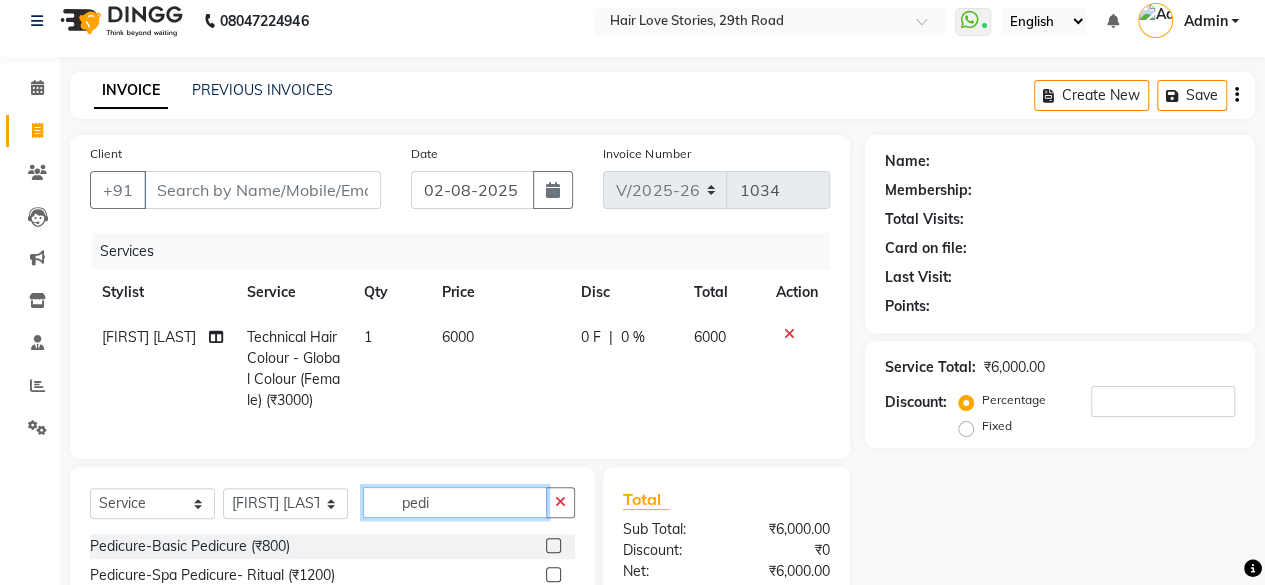 type on "pedi" 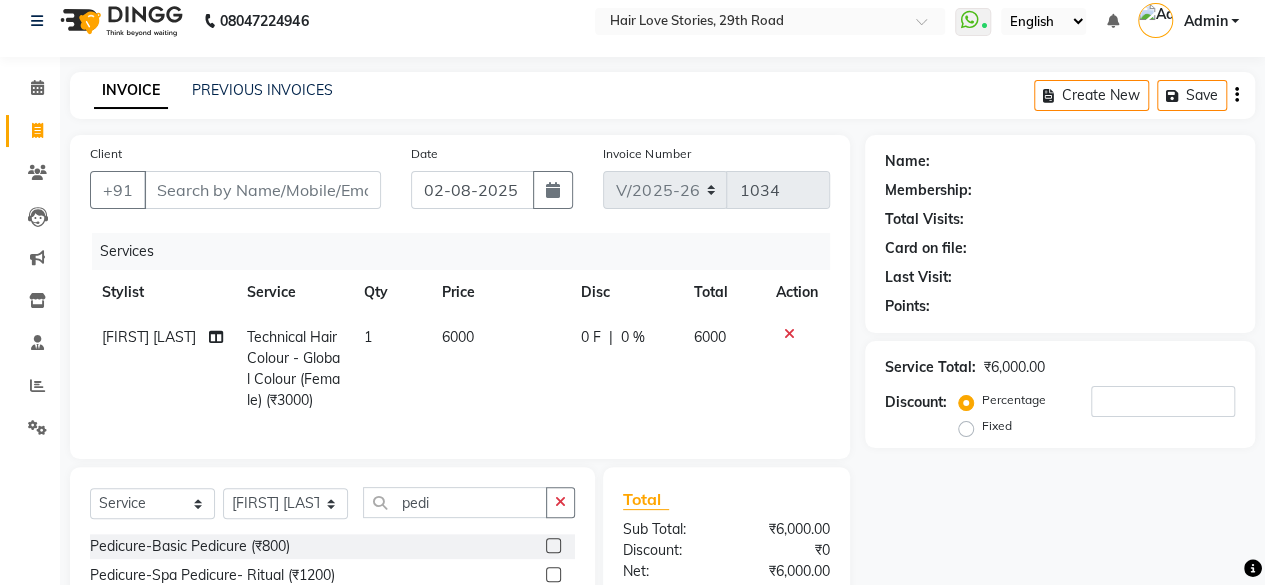 click 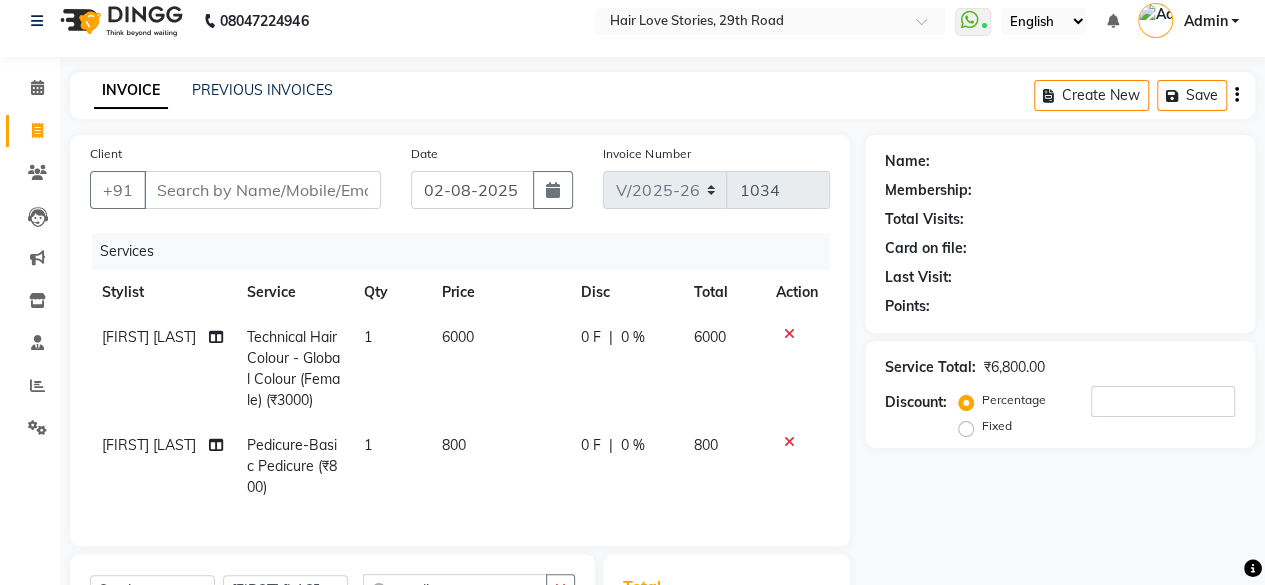 checkbox on "false" 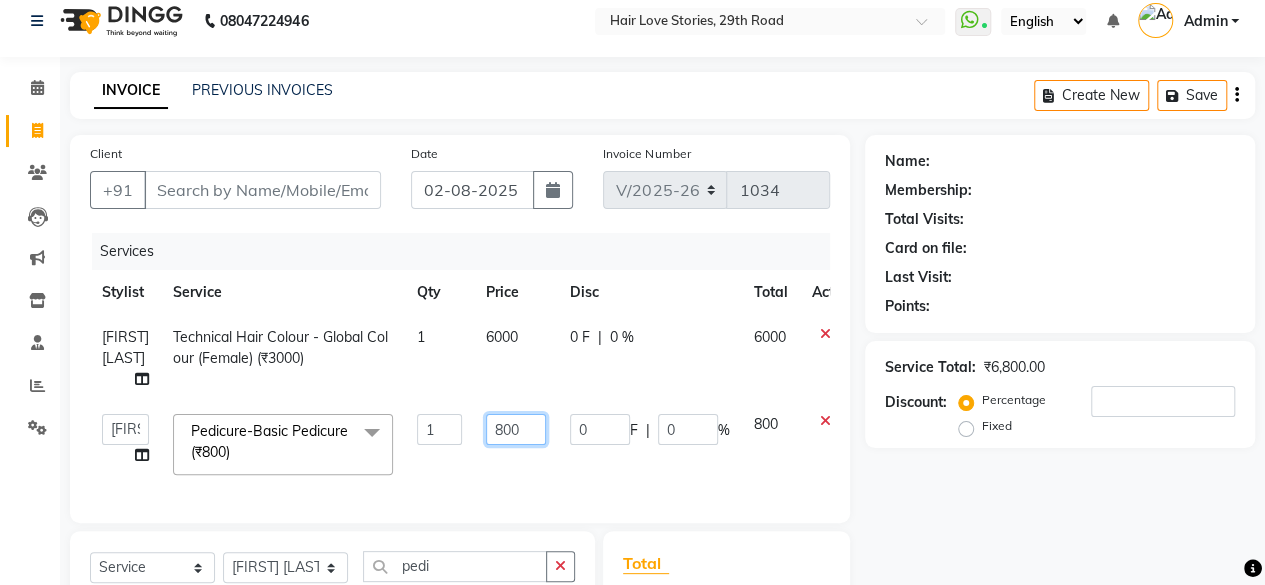 click on "800" 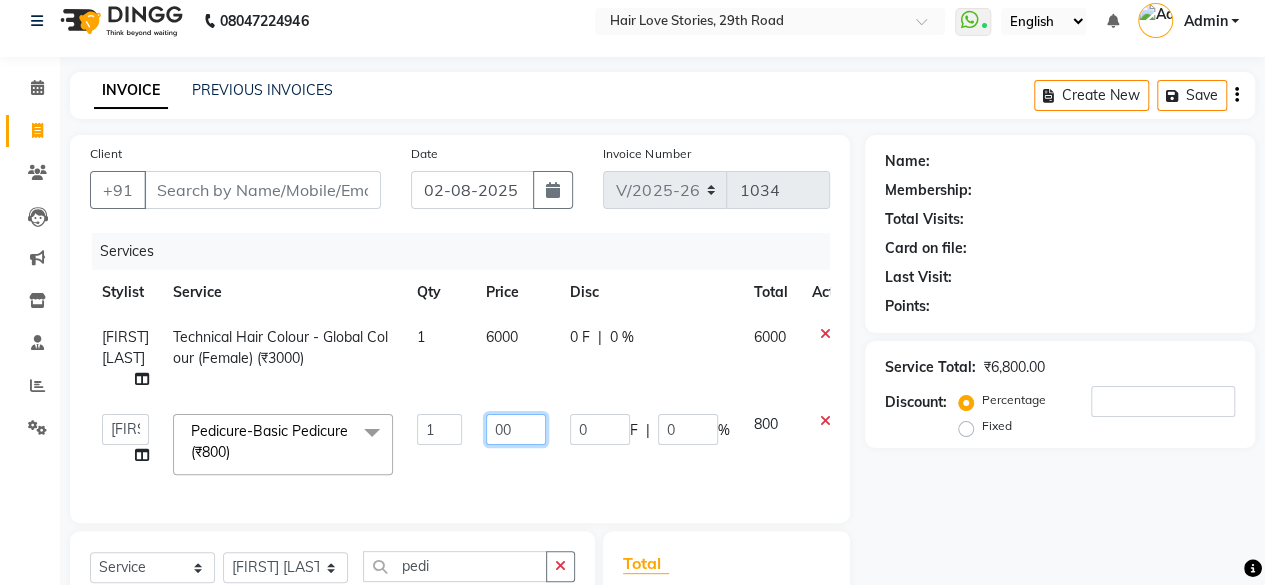type on "900" 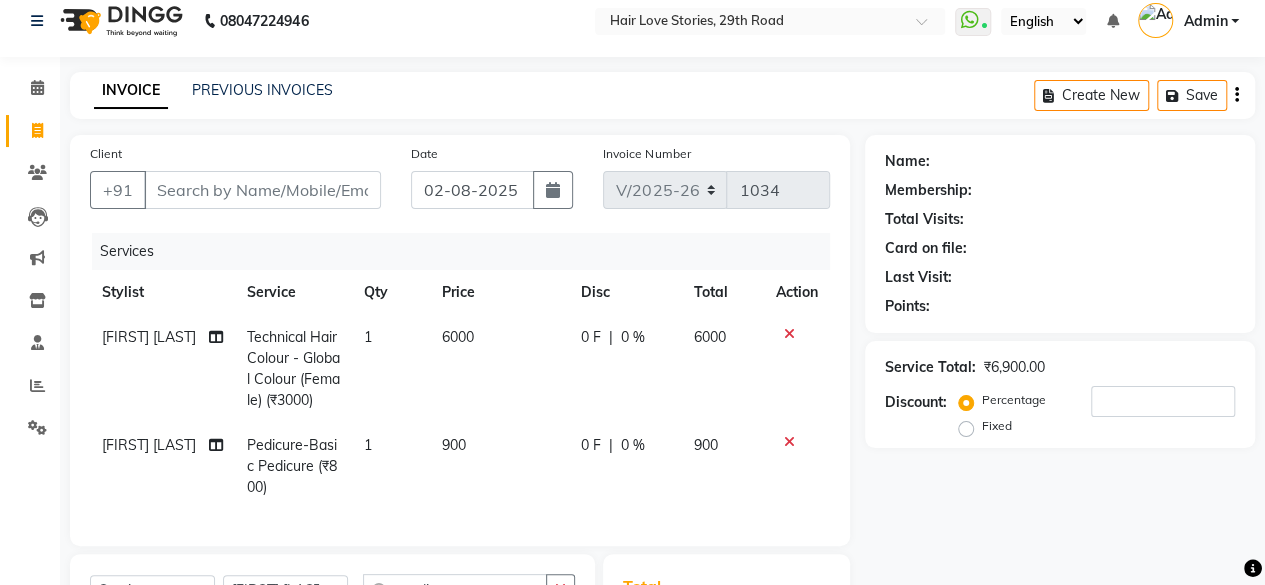 click on "0 %" 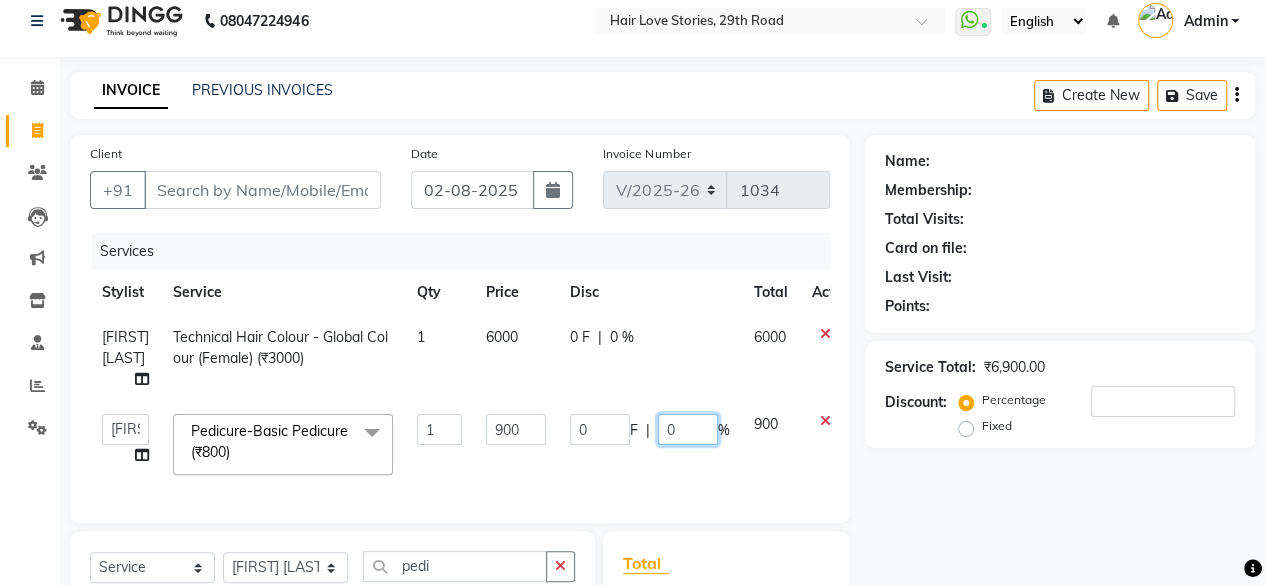 click on "0" 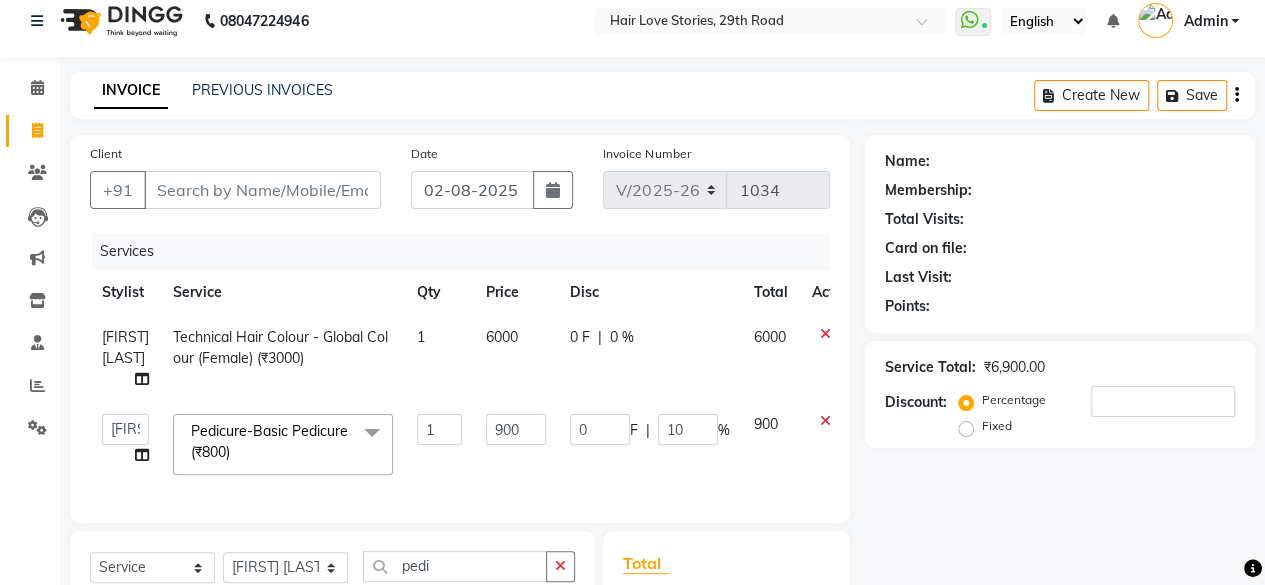 click on "Name: Membership: Total Visits: Card on file: Last Visit:  Points:  Service Total:  ₹6,900.00  Discount:  Percentage   Fixed" 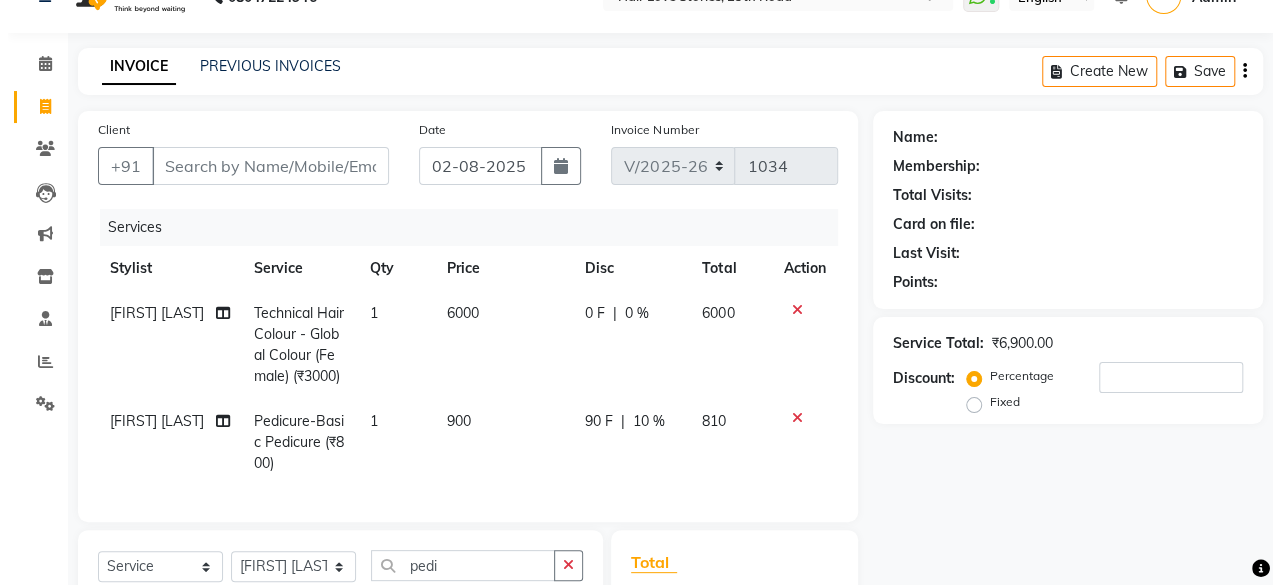 scroll, scrollTop: 8, scrollLeft: 0, axis: vertical 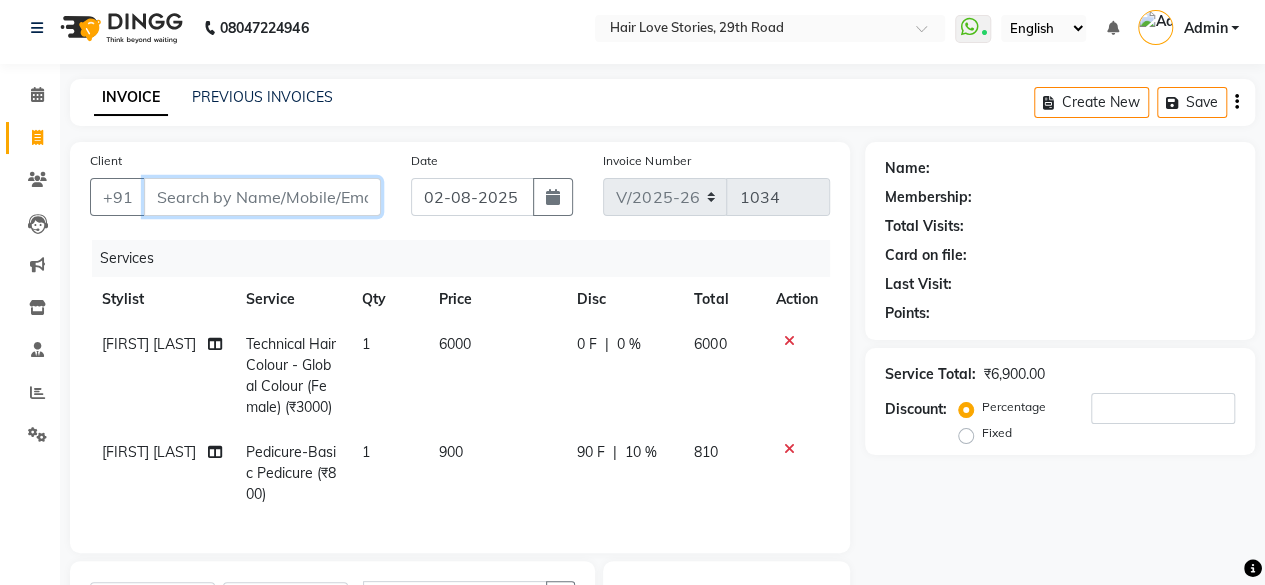 click on "Client" at bounding box center [262, 197] 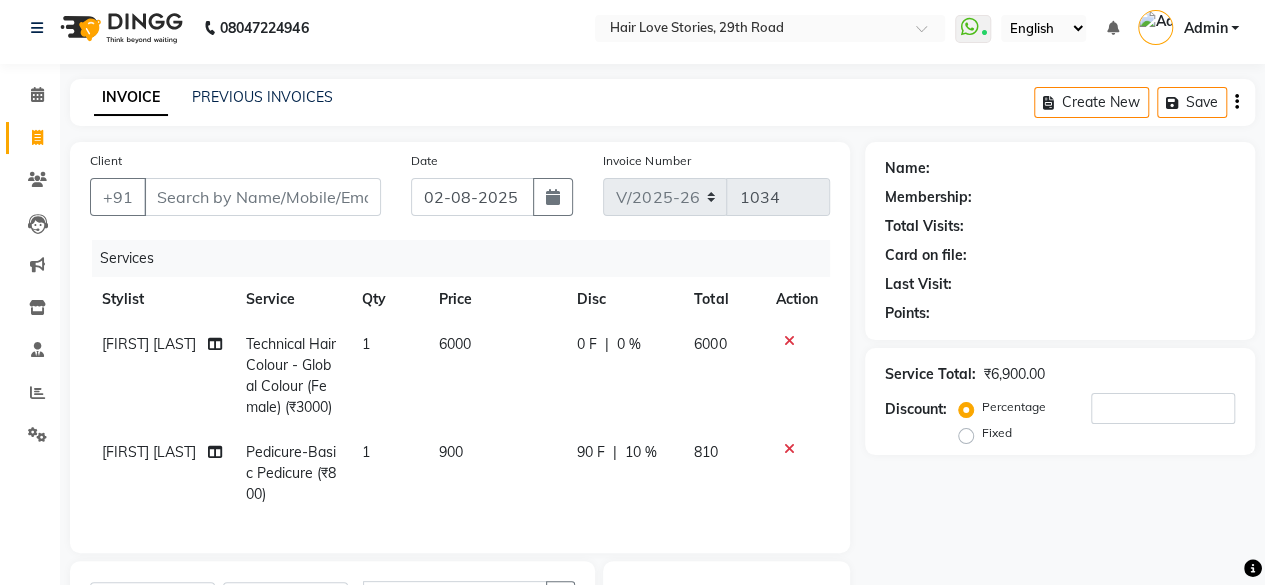 click on "Client +91" 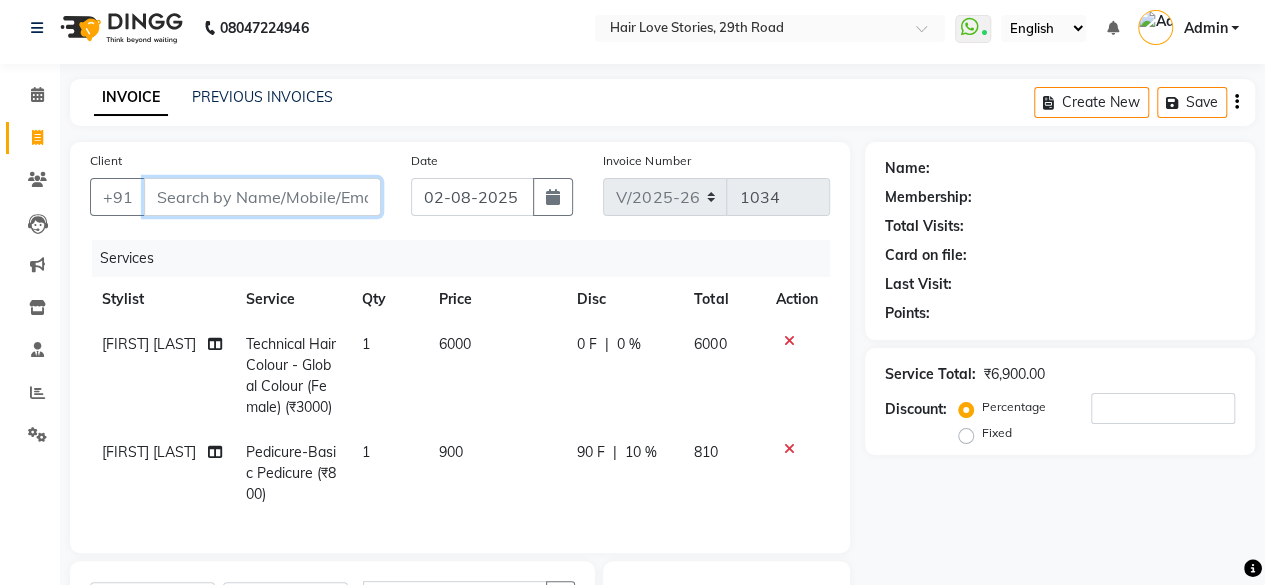 click on "Client" at bounding box center (262, 197) 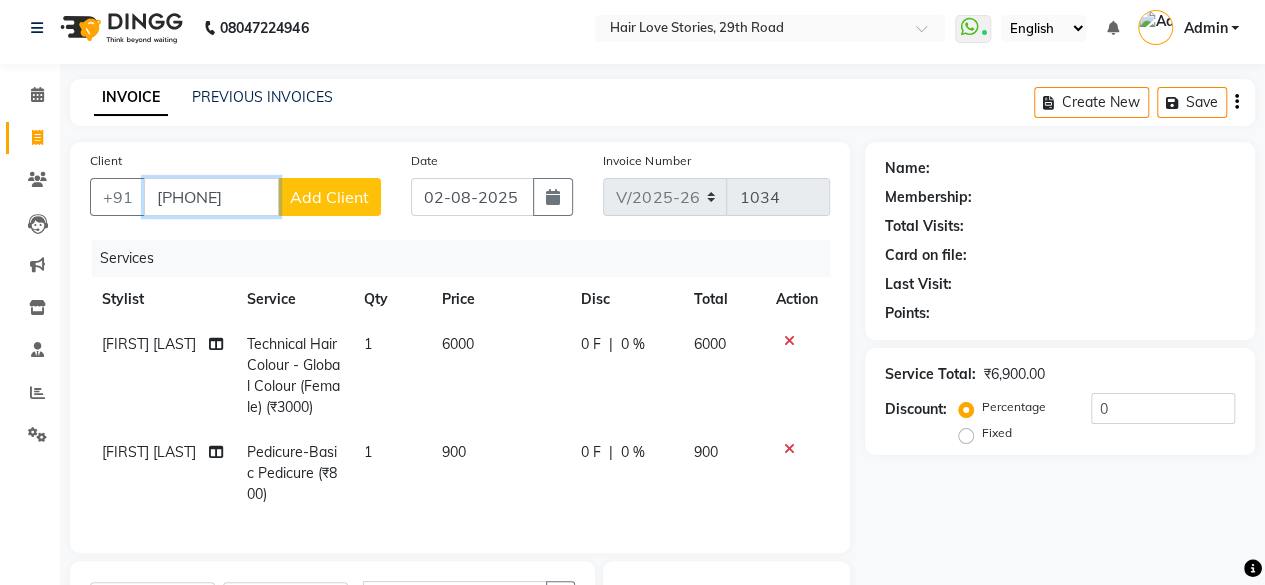 type on "[PHONE]" 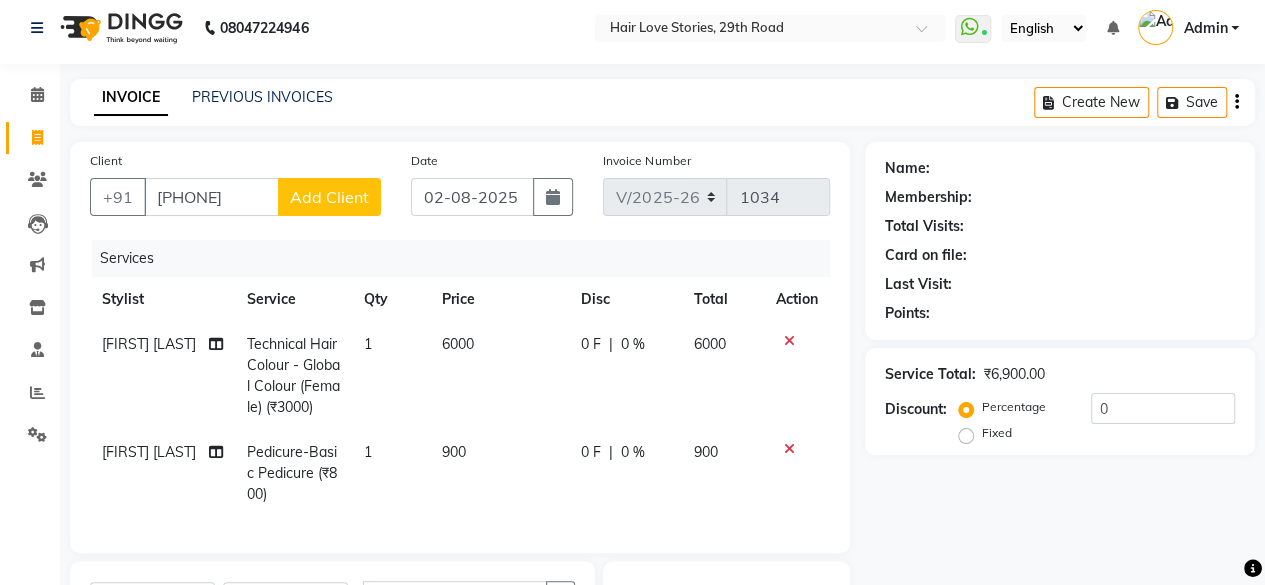 click on "Add Client" 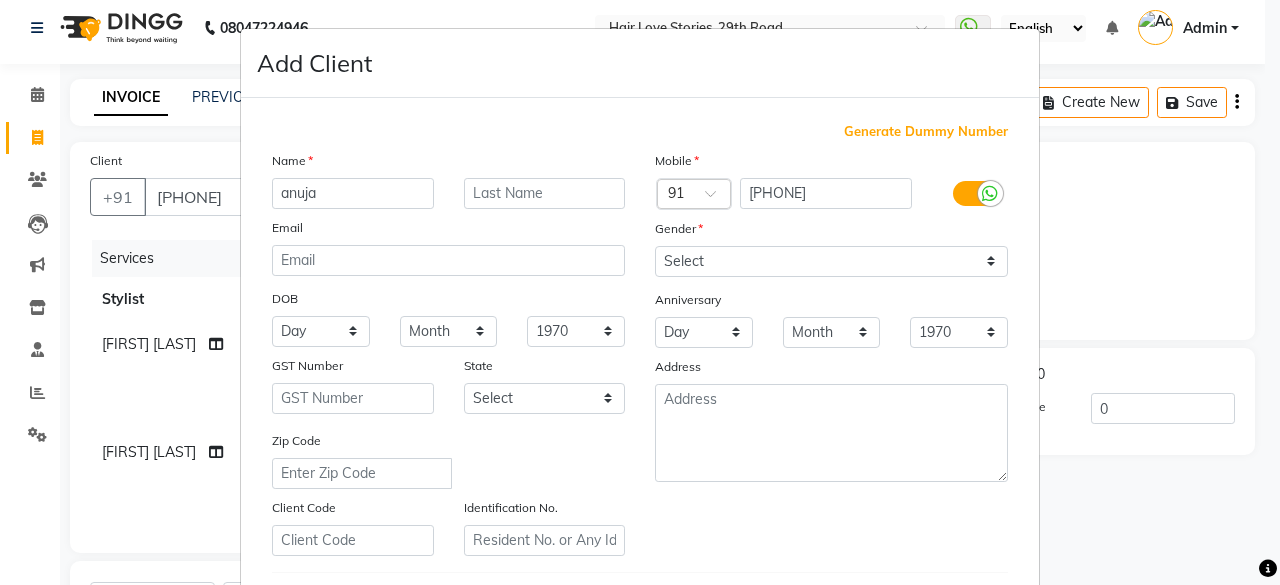 type on "anuja" 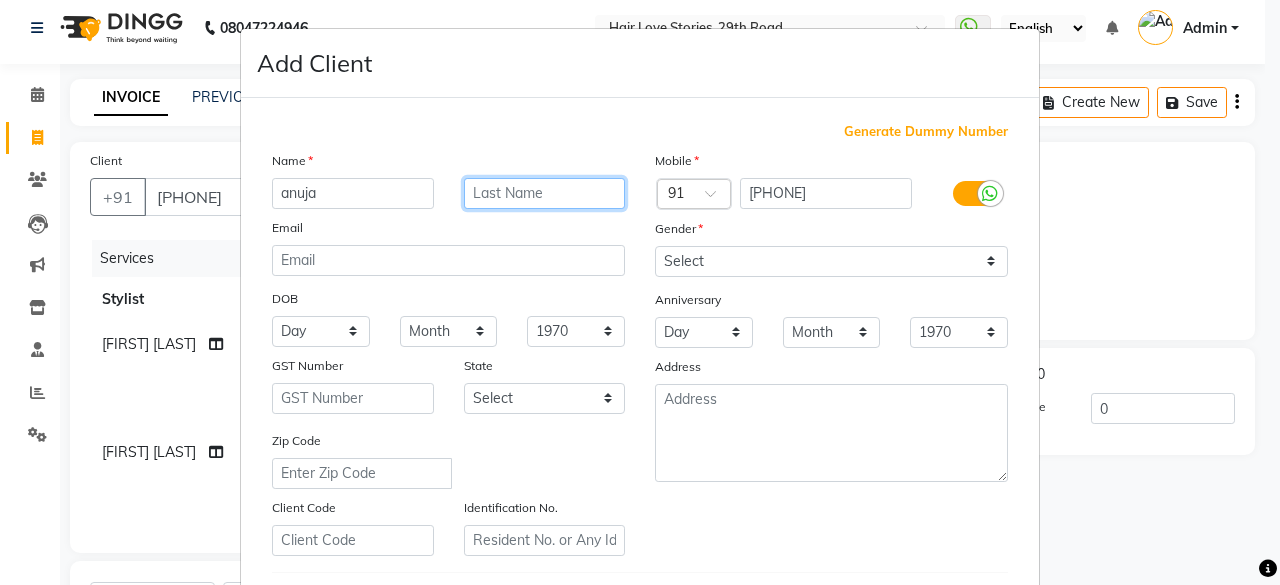 click at bounding box center (545, 193) 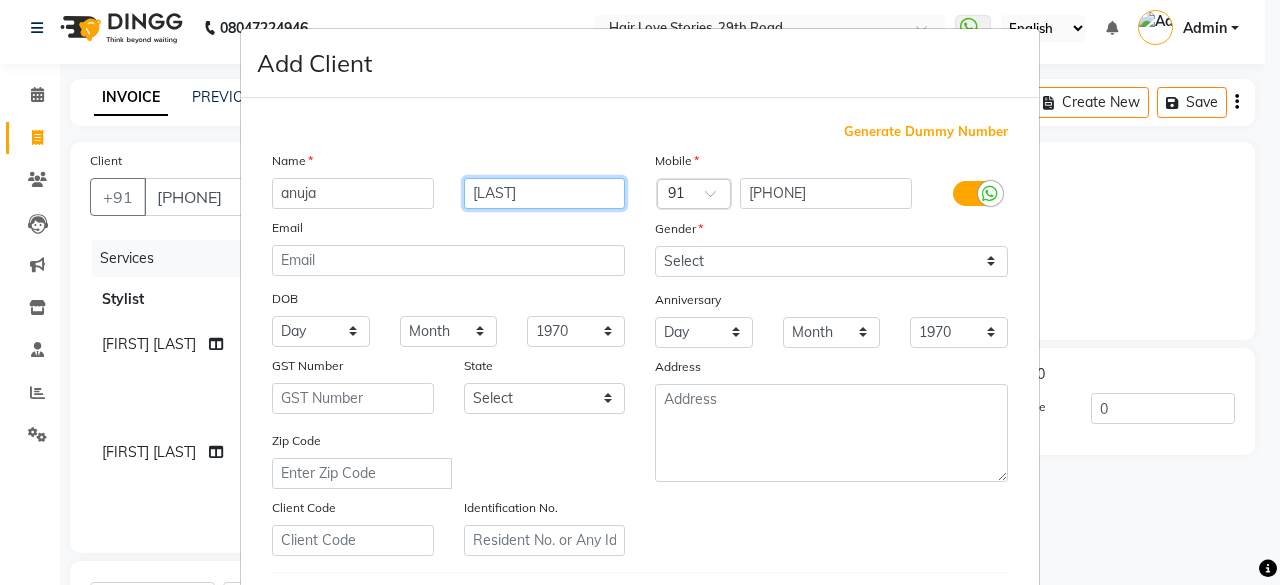 type on "[LAST]" 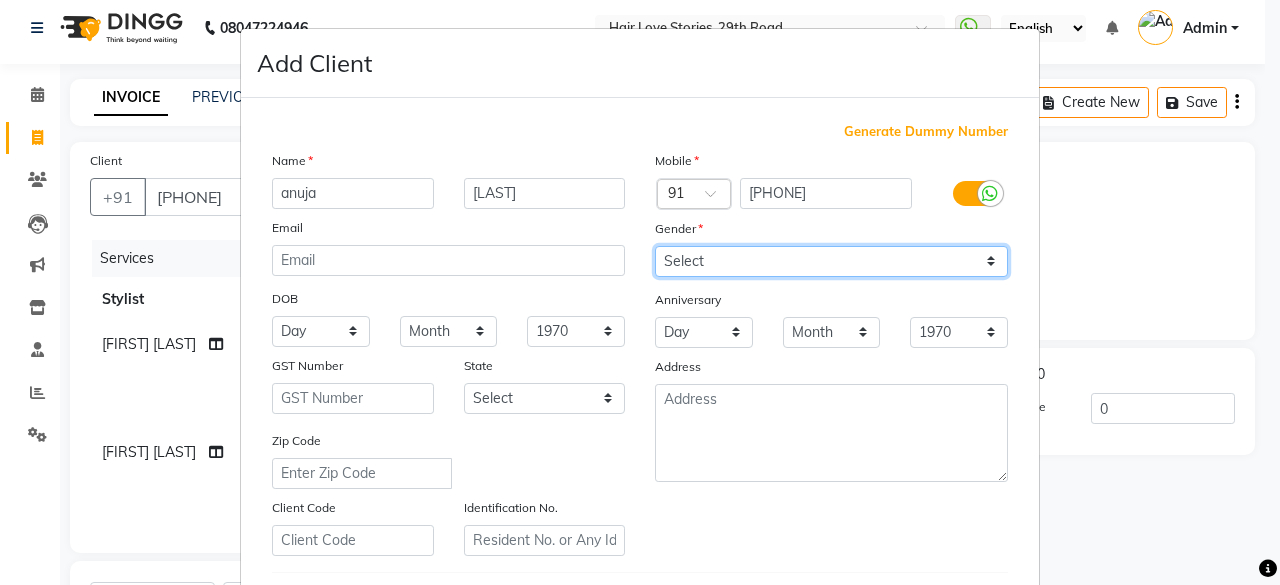 click on "Select Male Female Other Prefer Not To Say" at bounding box center (831, 261) 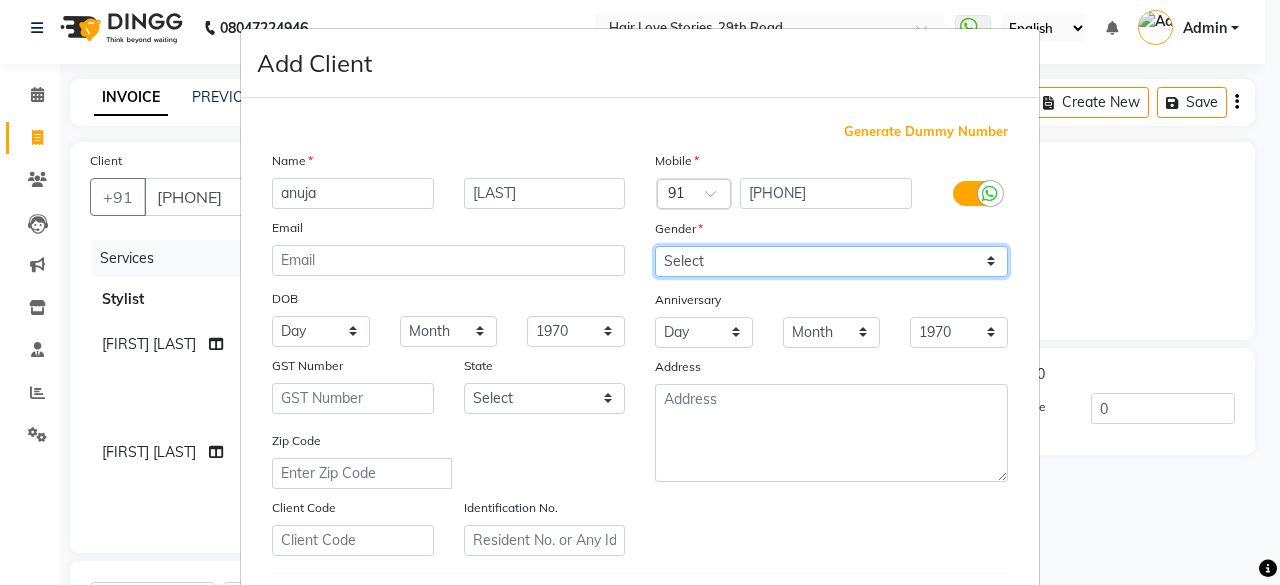 select on "female" 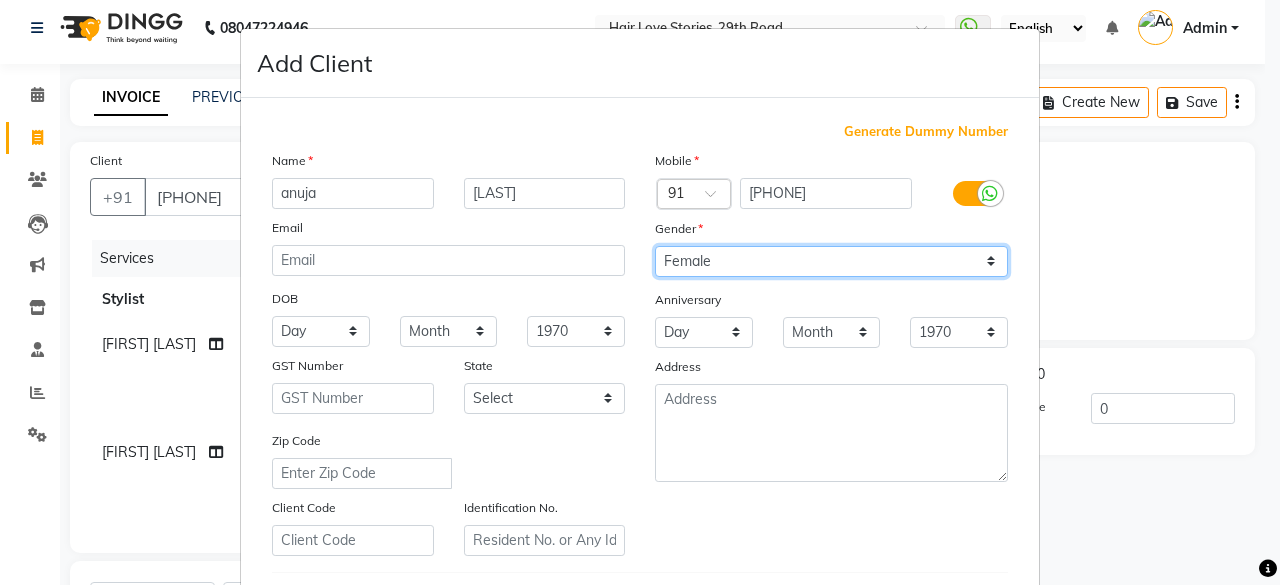 click on "Select Male Female Other Prefer Not To Say" at bounding box center (831, 261) 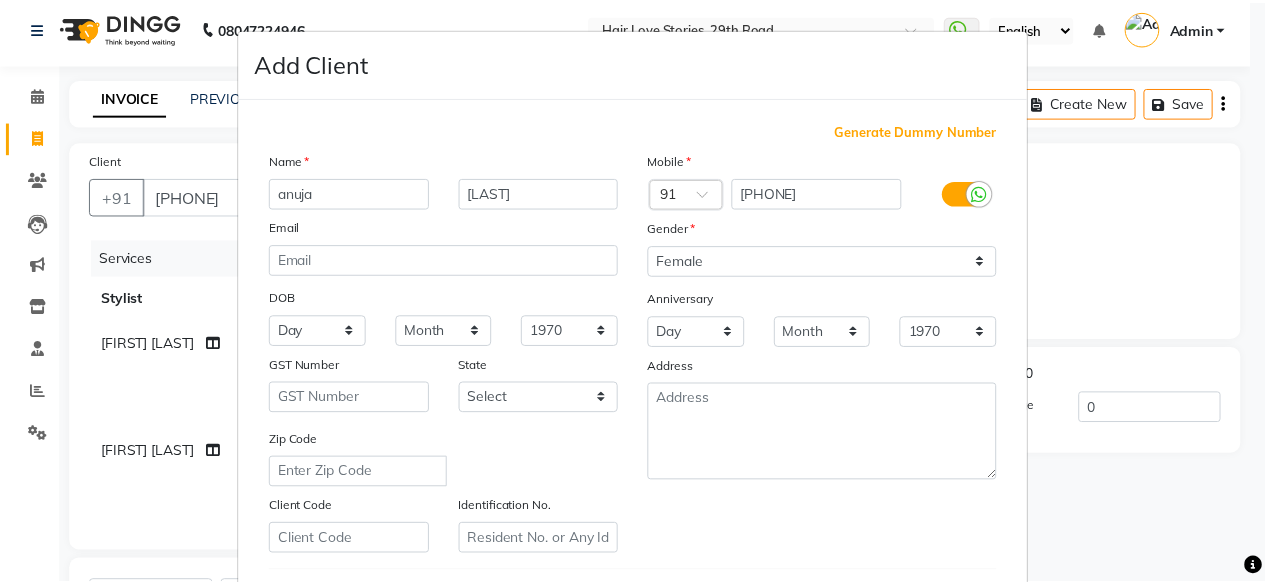 scroll, scrollTop: 334, scrollLeft: 0, axis: vertical 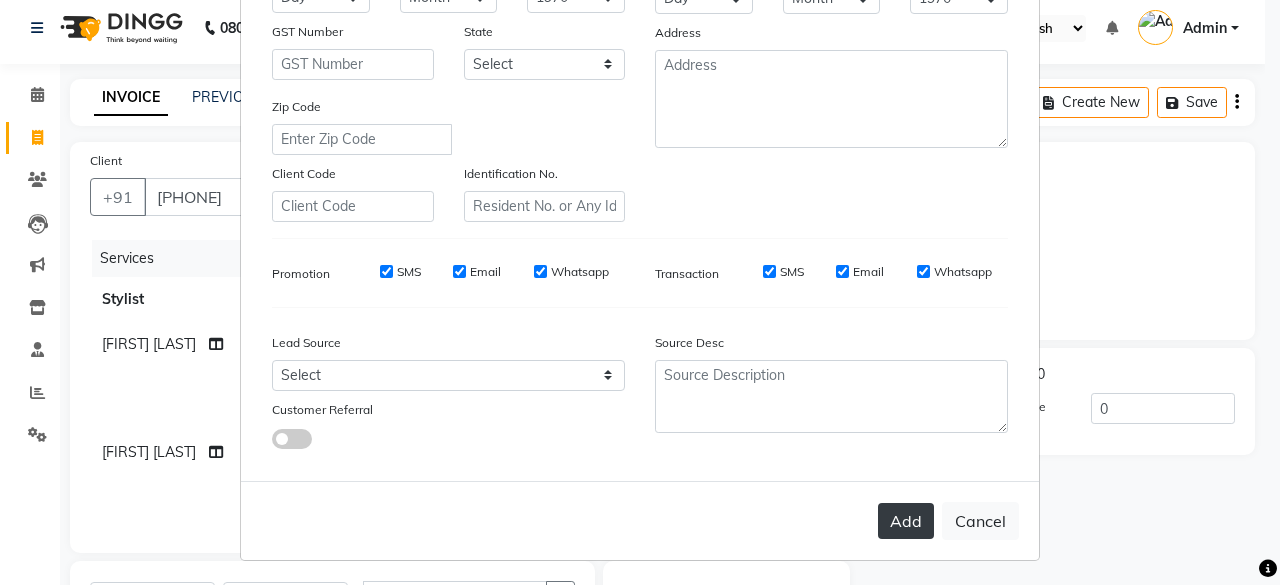 click on "Add" at bounding box center [906, 521] 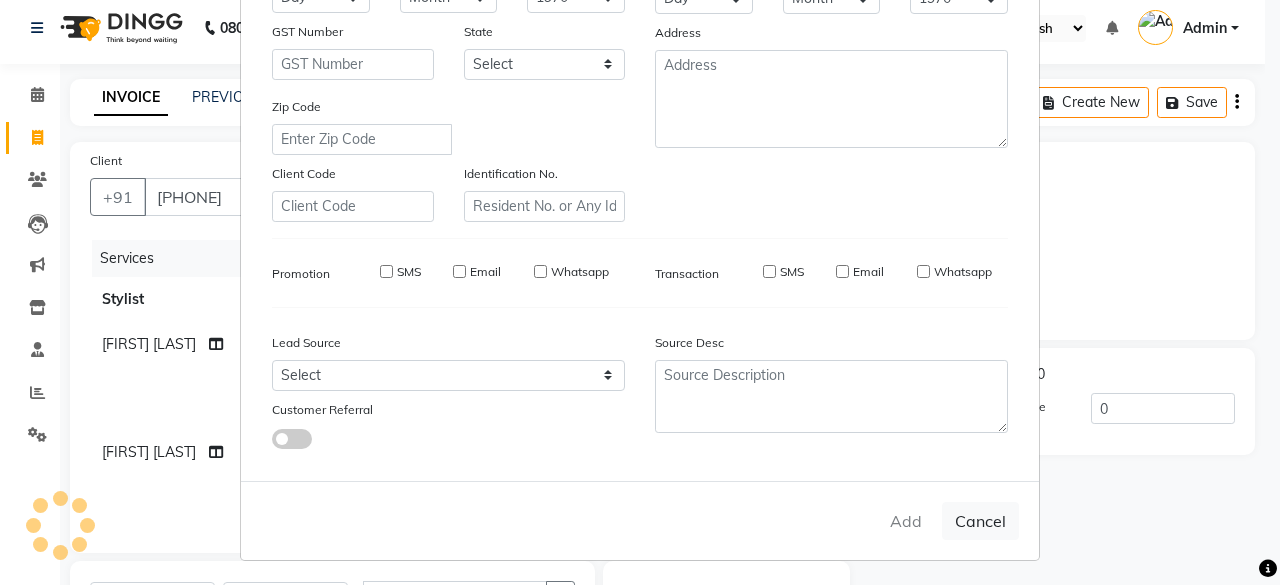 type 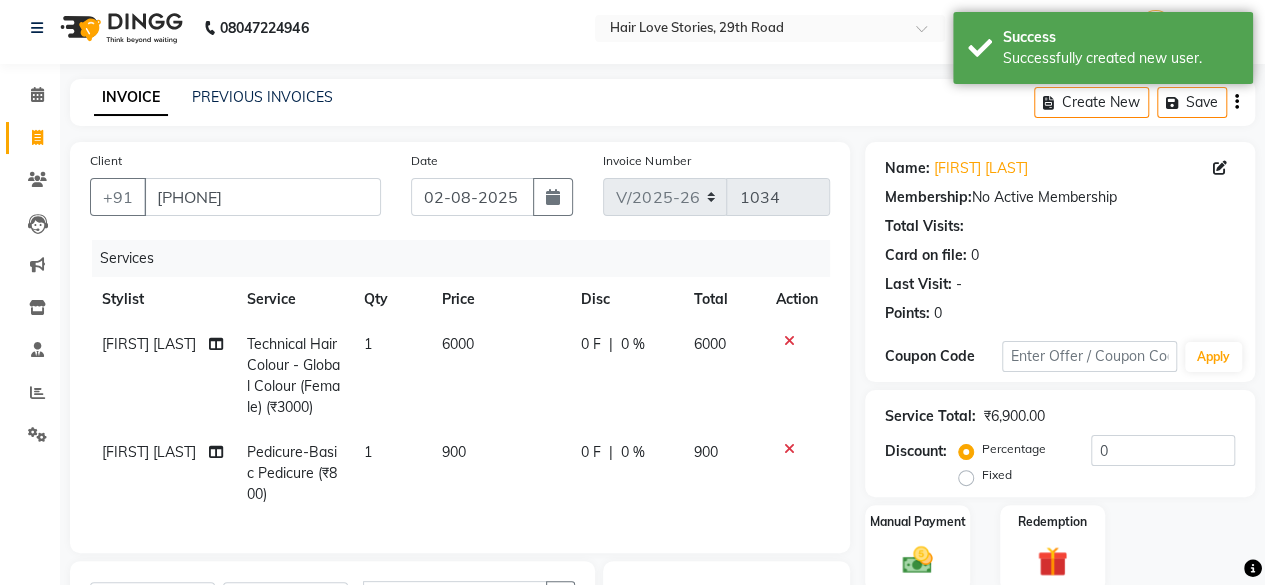 click on "0 %" 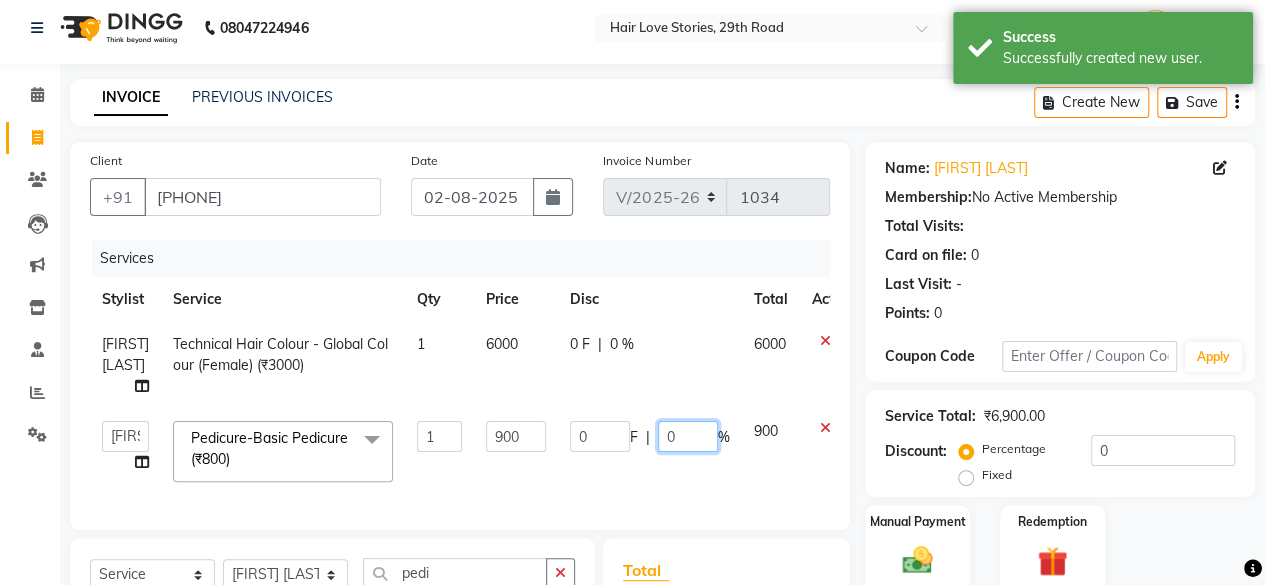 click on "0" 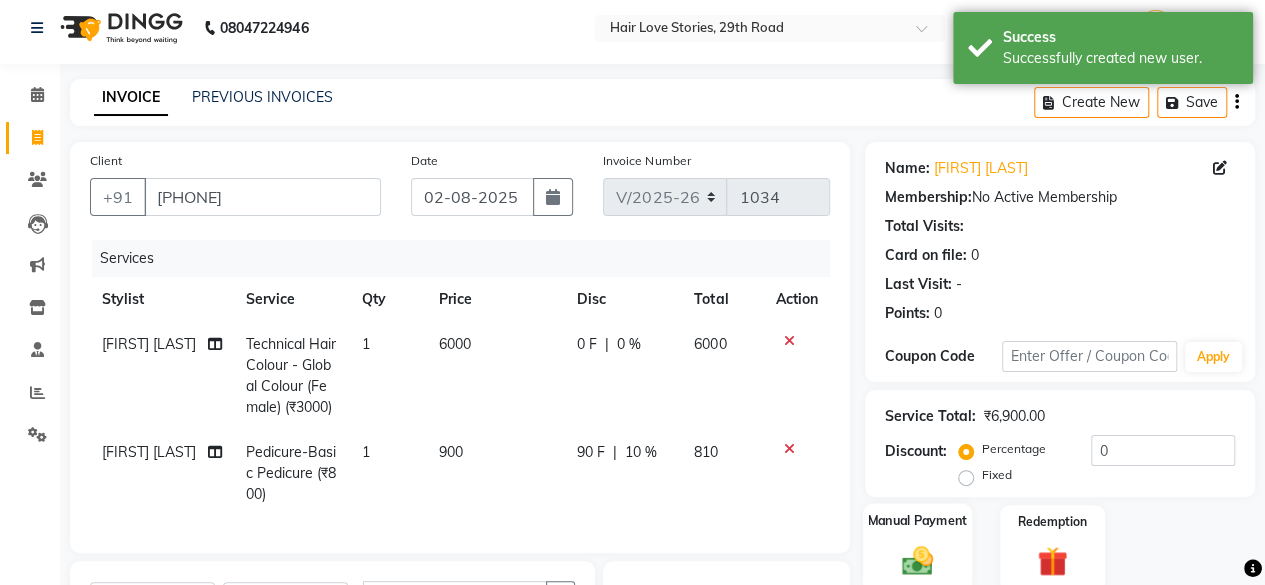 click 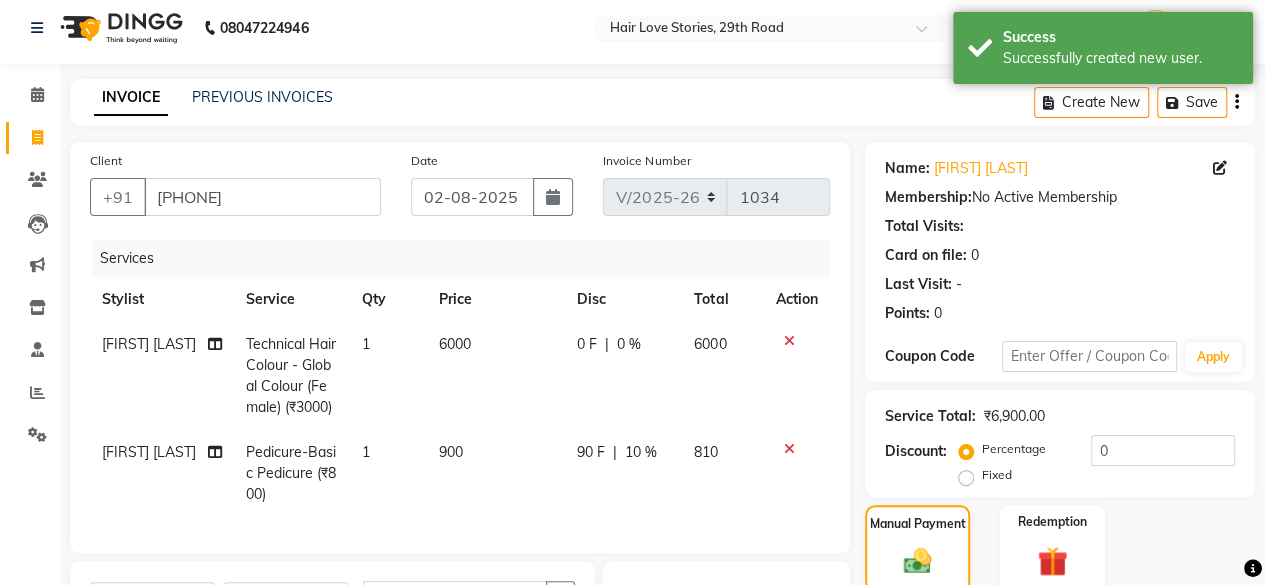 scroll, scrollTop: 280, scrollLeft: 0, axis: vertical 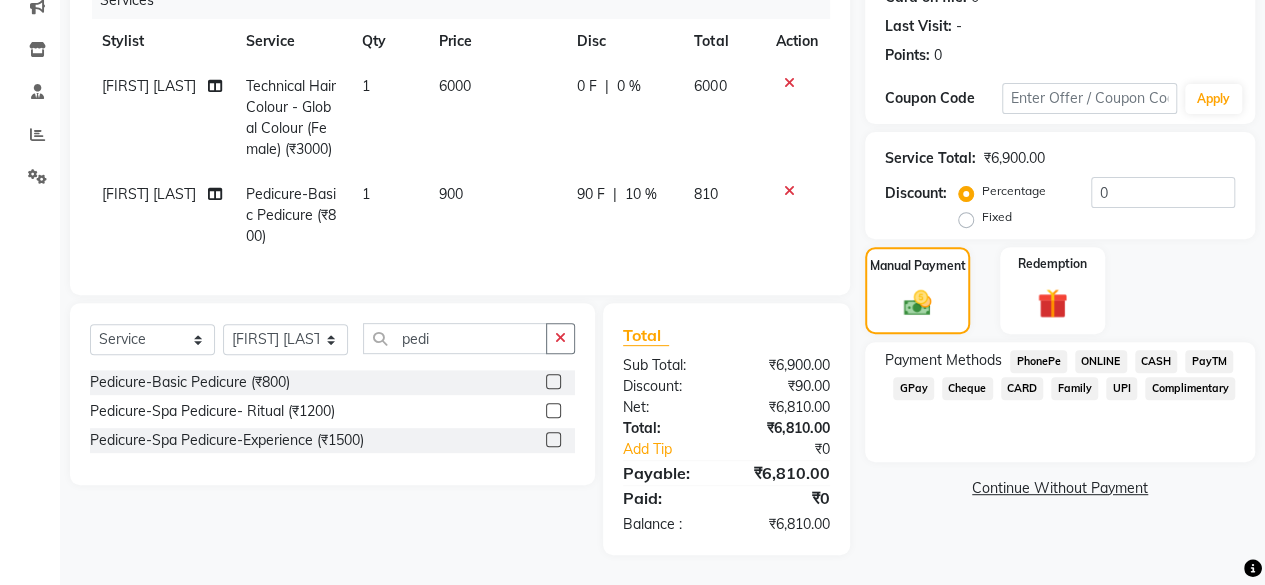 click on "GPay" 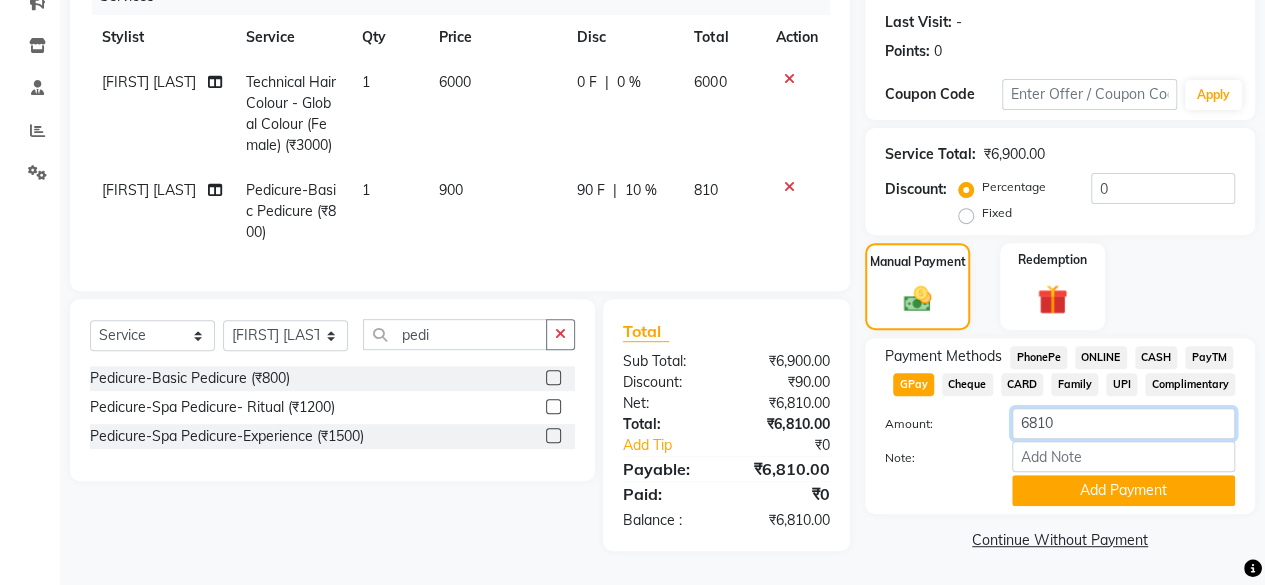 click on "6810" 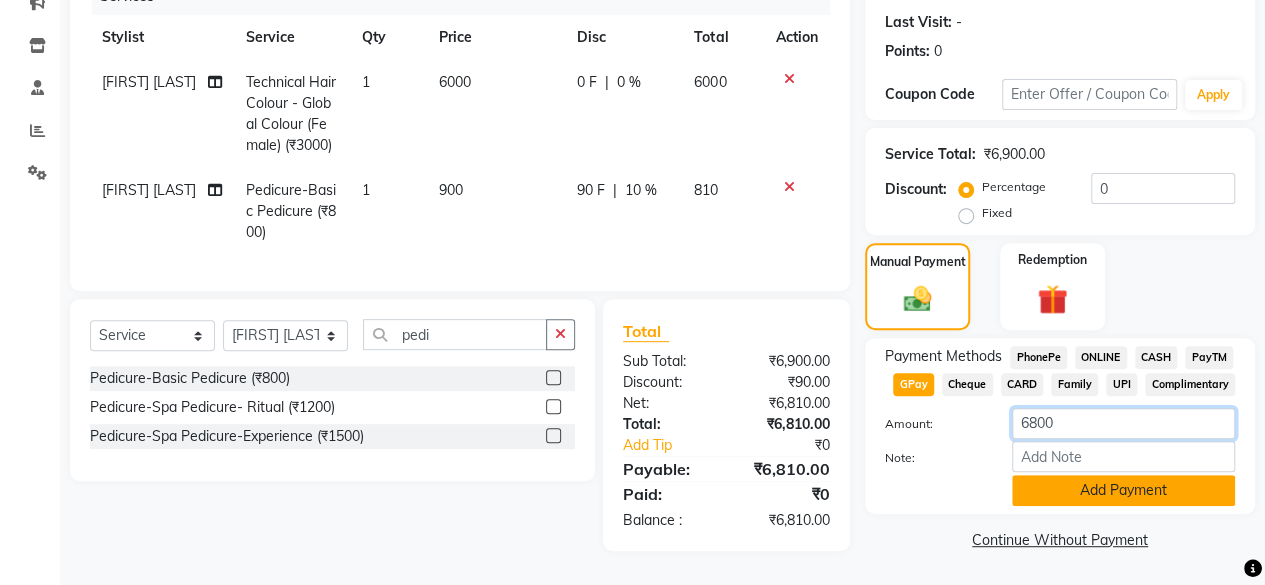 type on "6800" 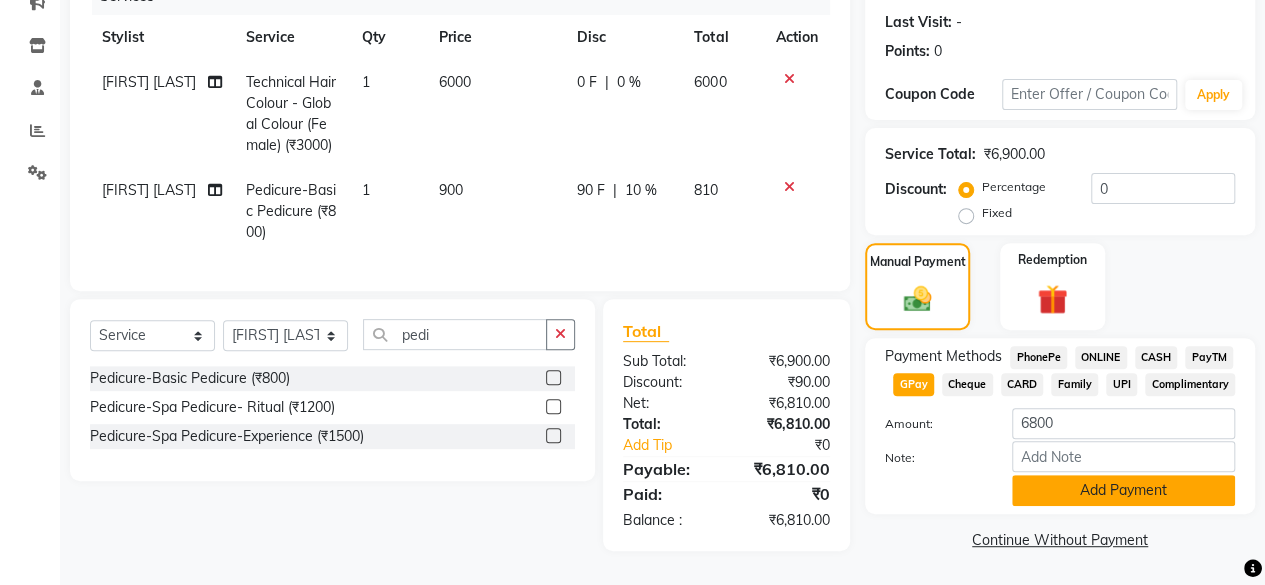 click on "Add Payment" 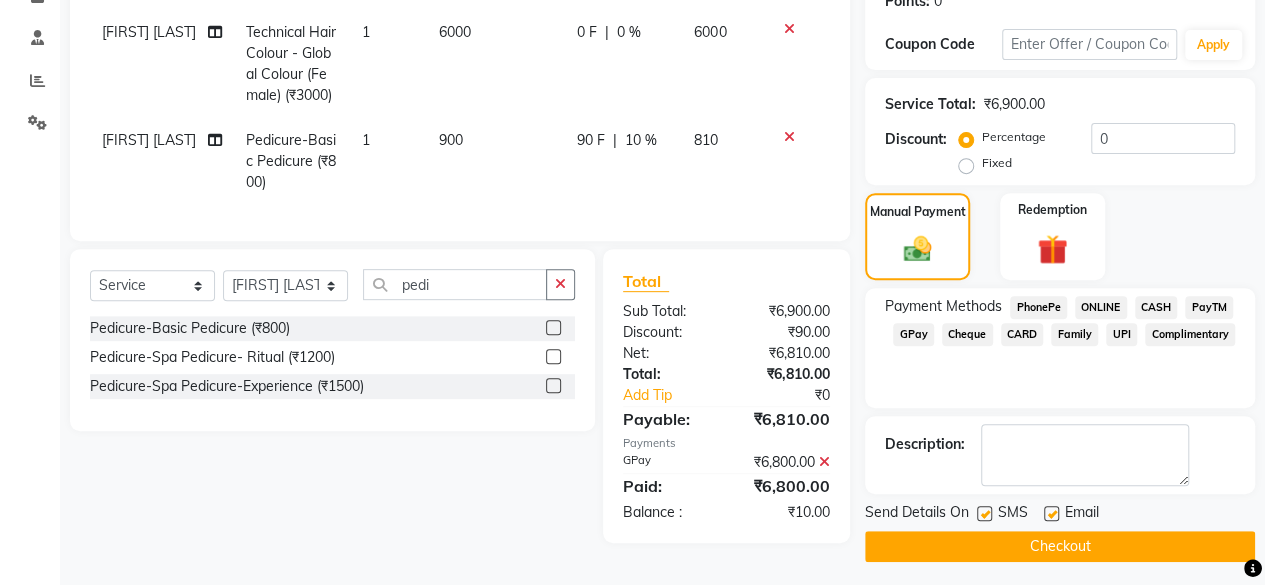 scroll, scrollTop: 324, scrollLeft: 0, axis: vertical 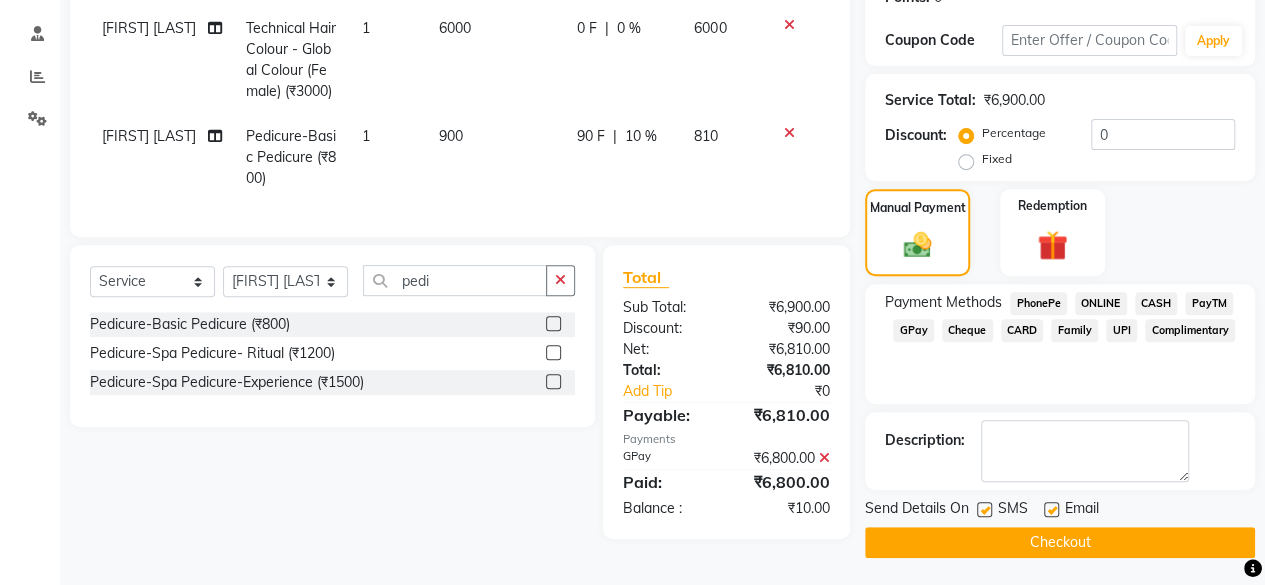click on "Checkout" 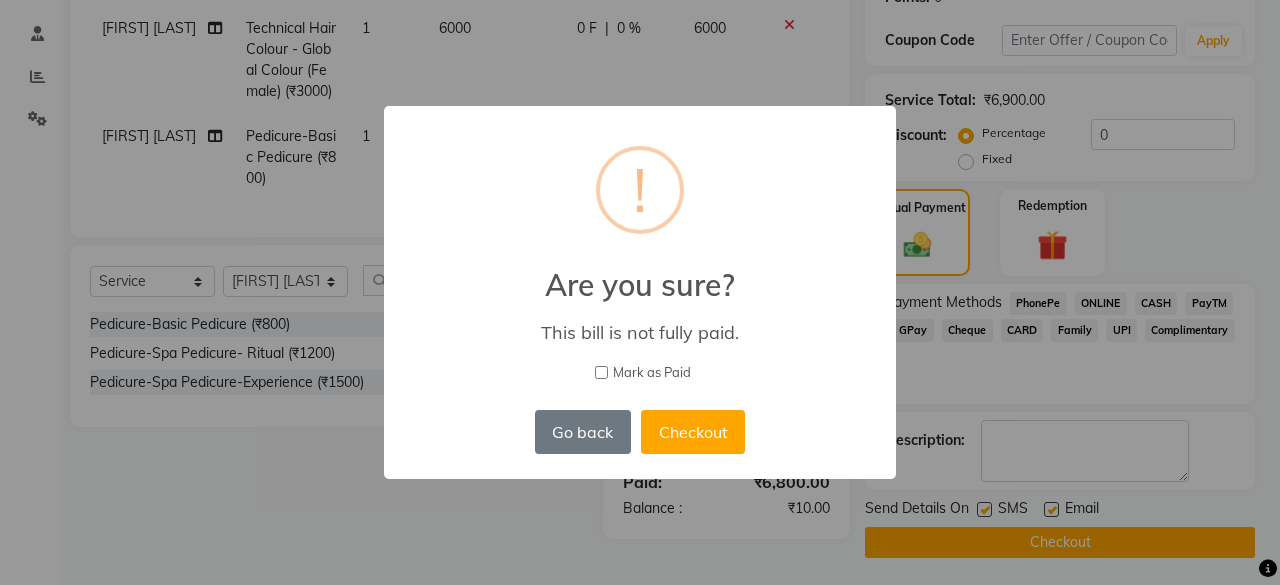 click on "Mark as Paid" at bounding box center [601, 372] 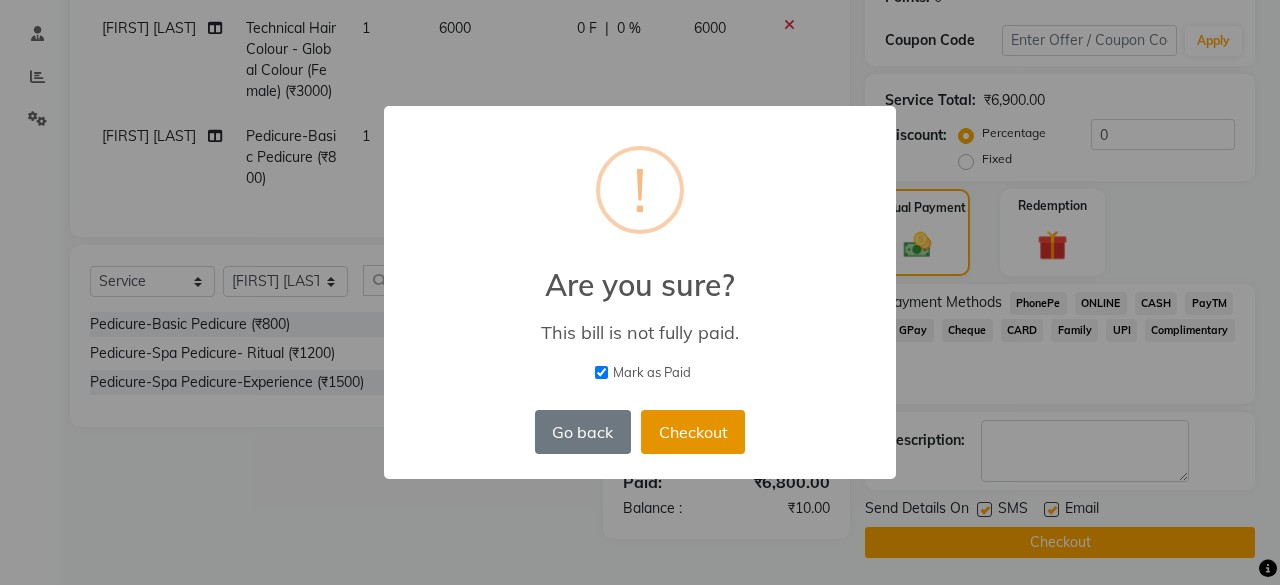 click on "Checkout" at bounding box center (693, 432) 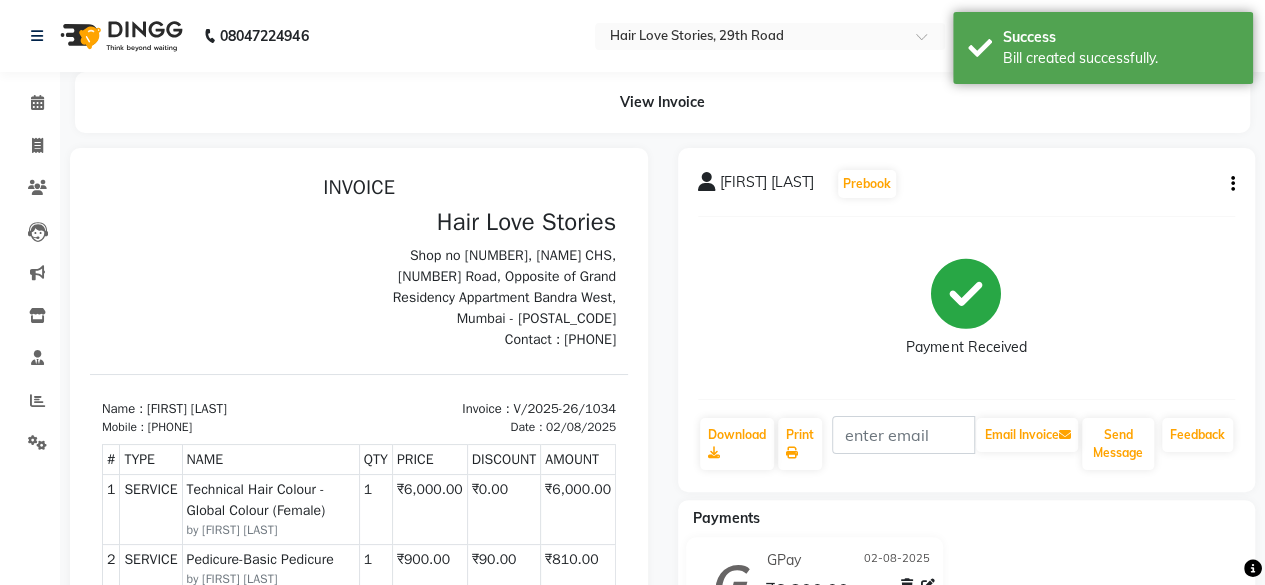 scroll, scrollTop: 0, scrollLeft: 0, axis: both 